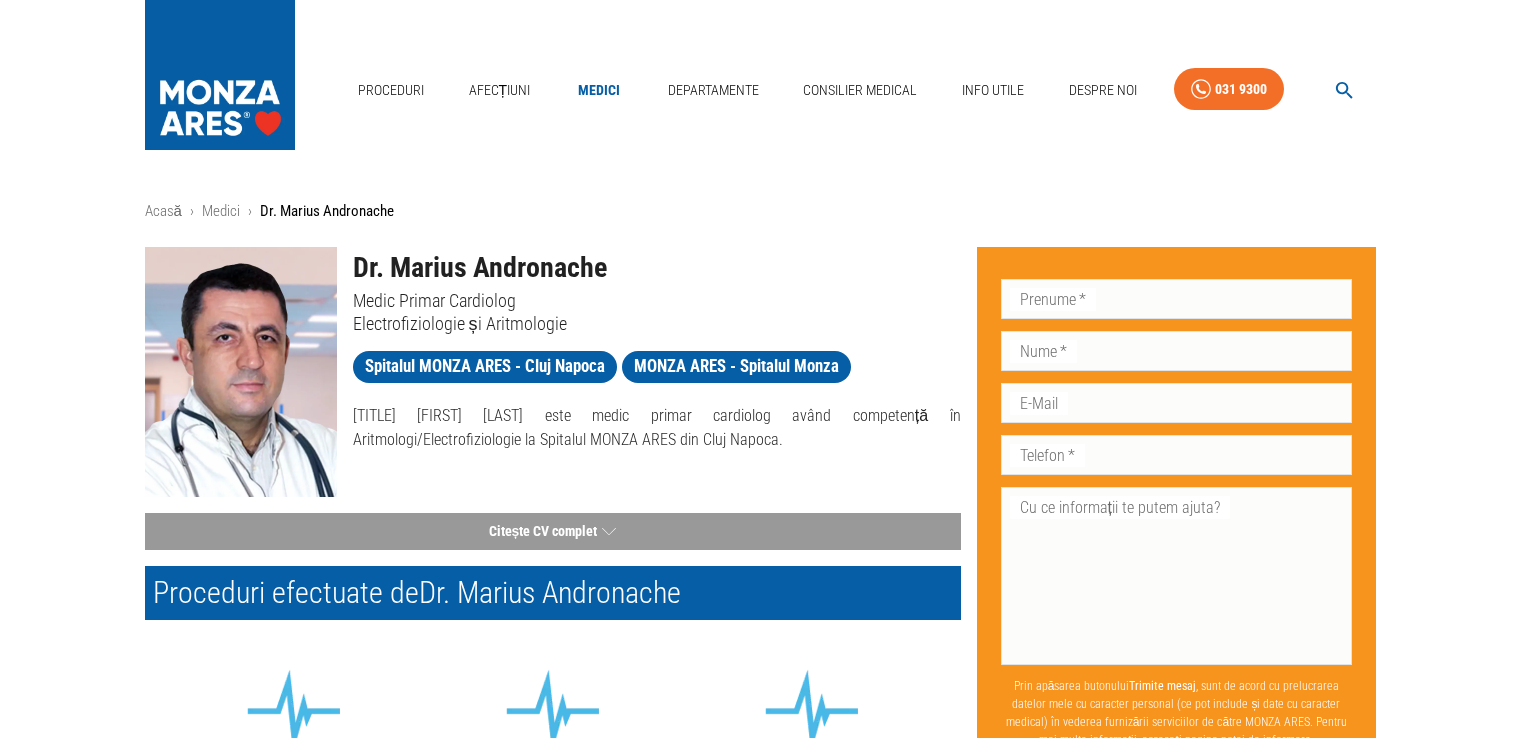scroll, scrollTop: 0, scrollLeft: 0, axis: both 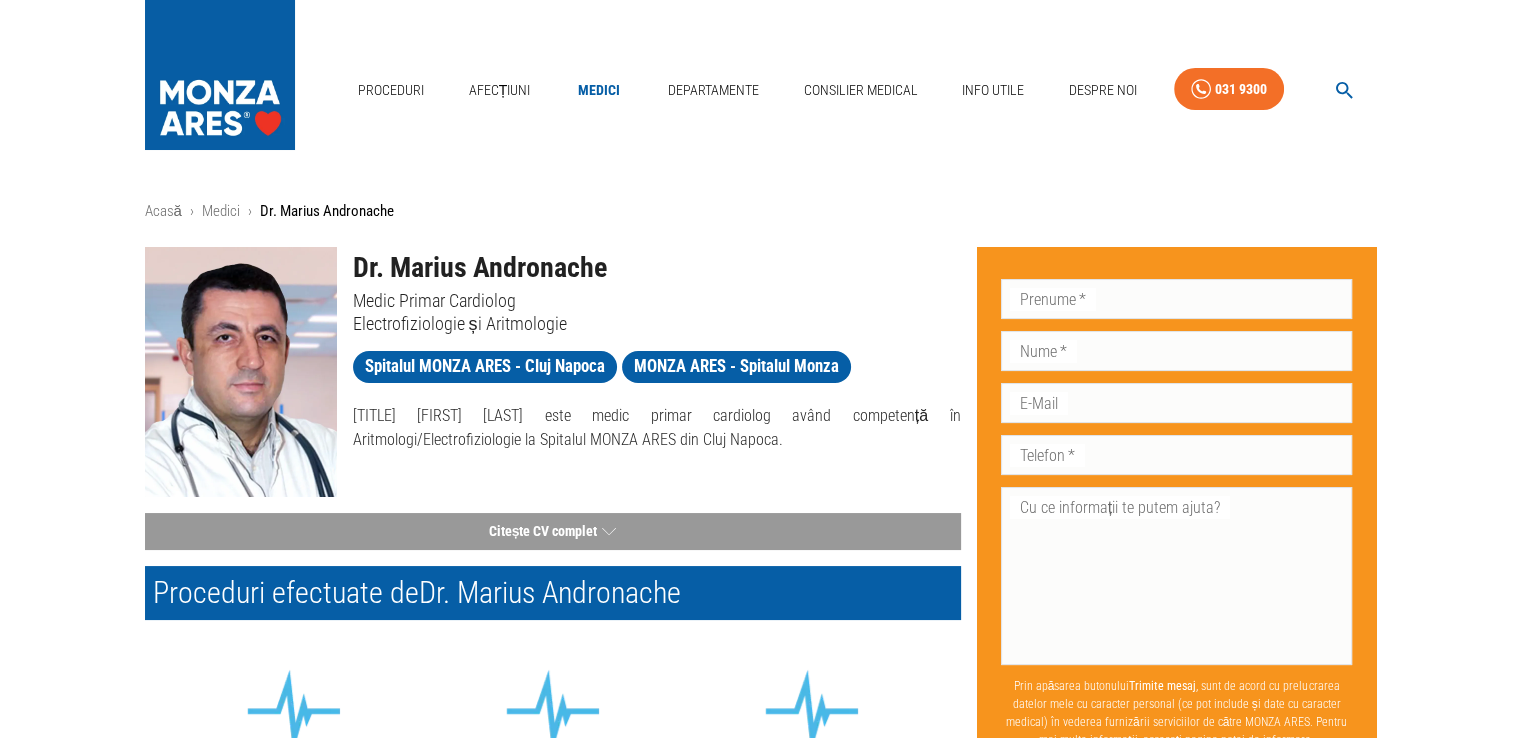 click 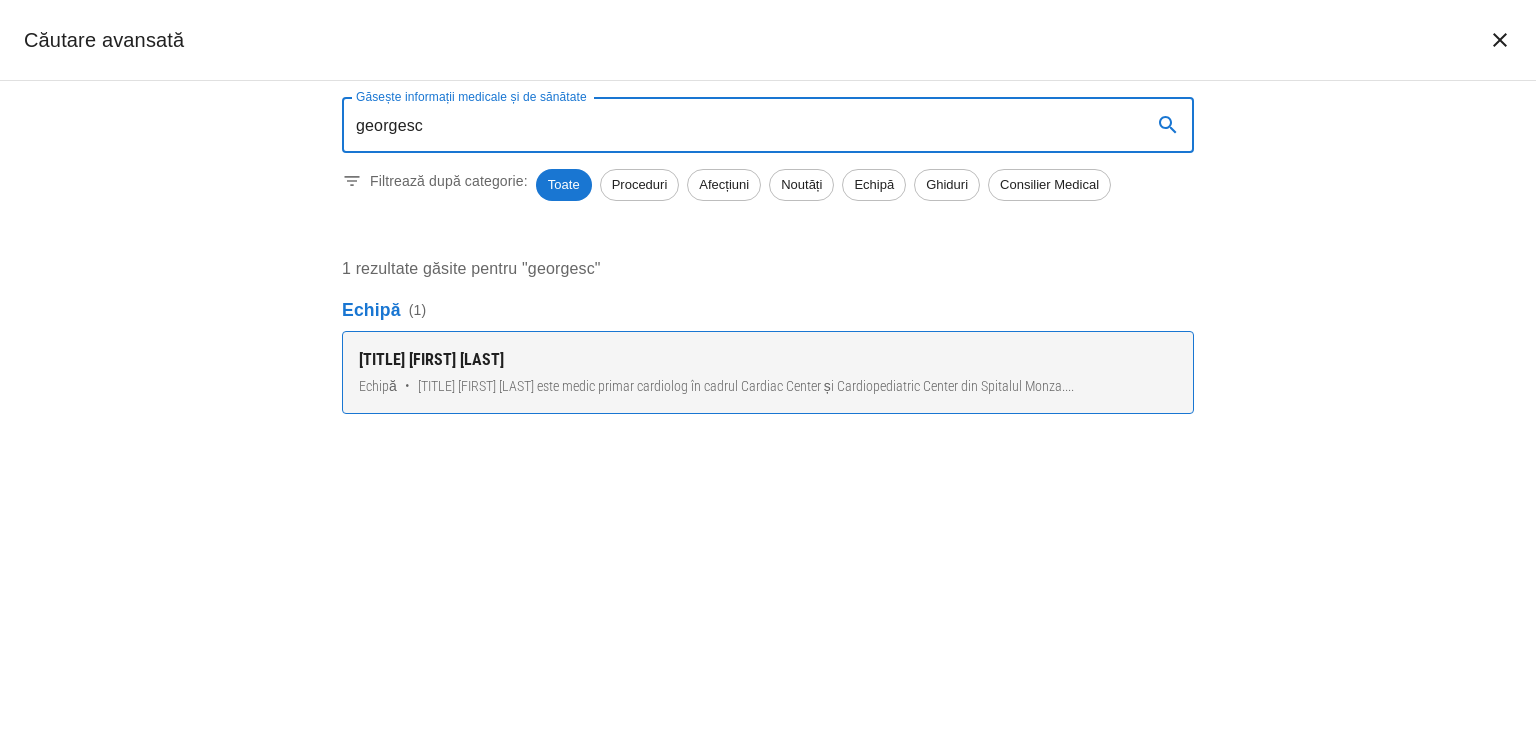 type on "georgesc" 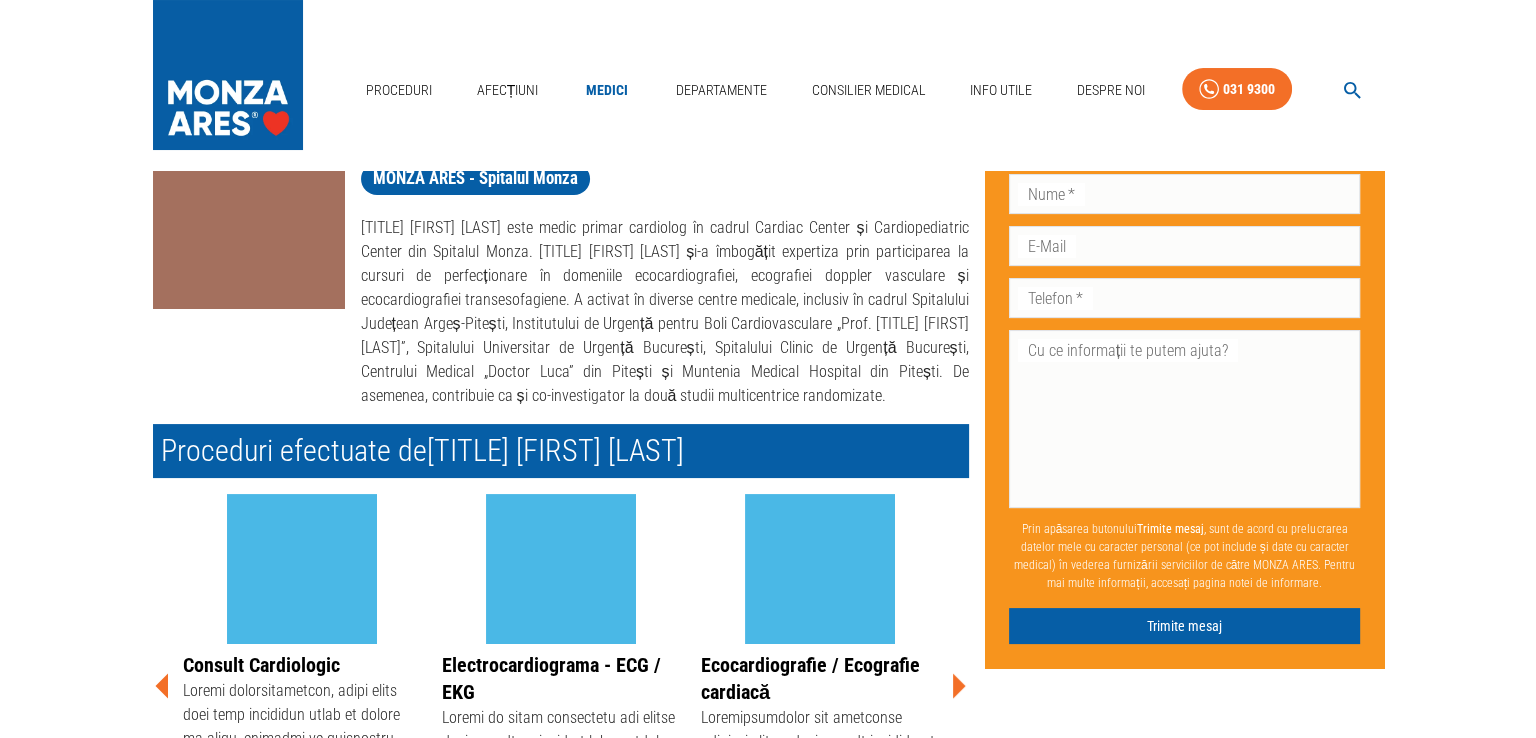 scroll, scrollTop: 400, scrollLeft: 0, axis: vertical 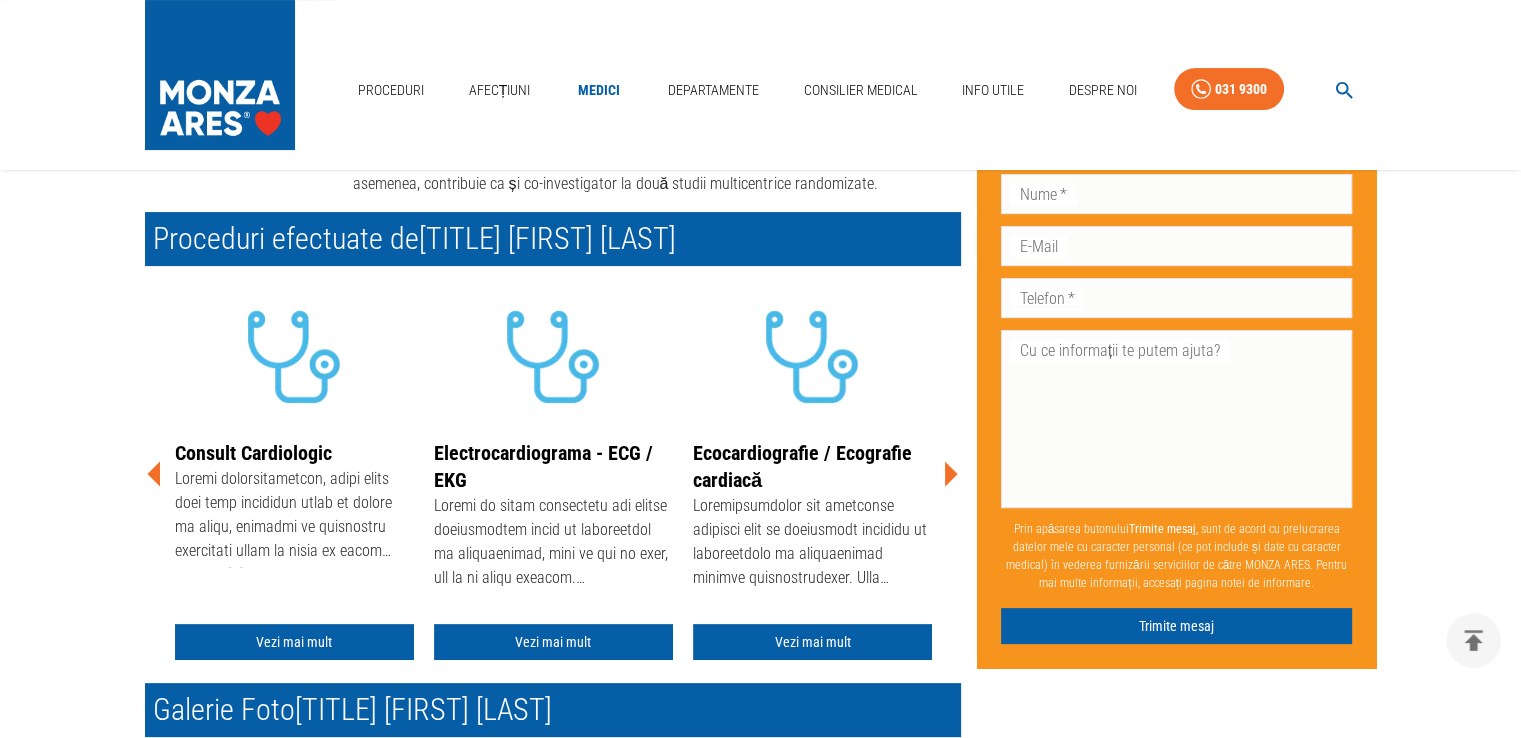 click 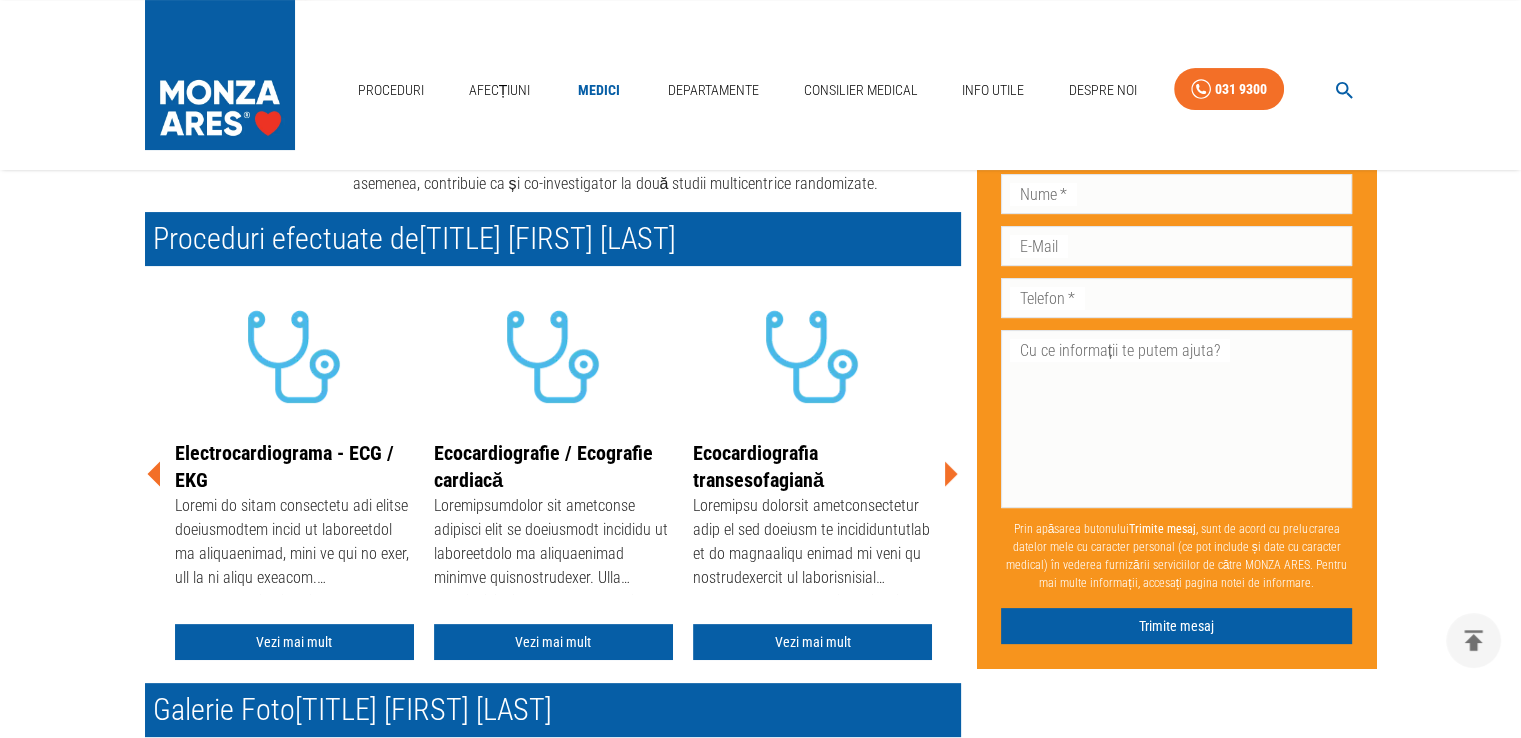 click 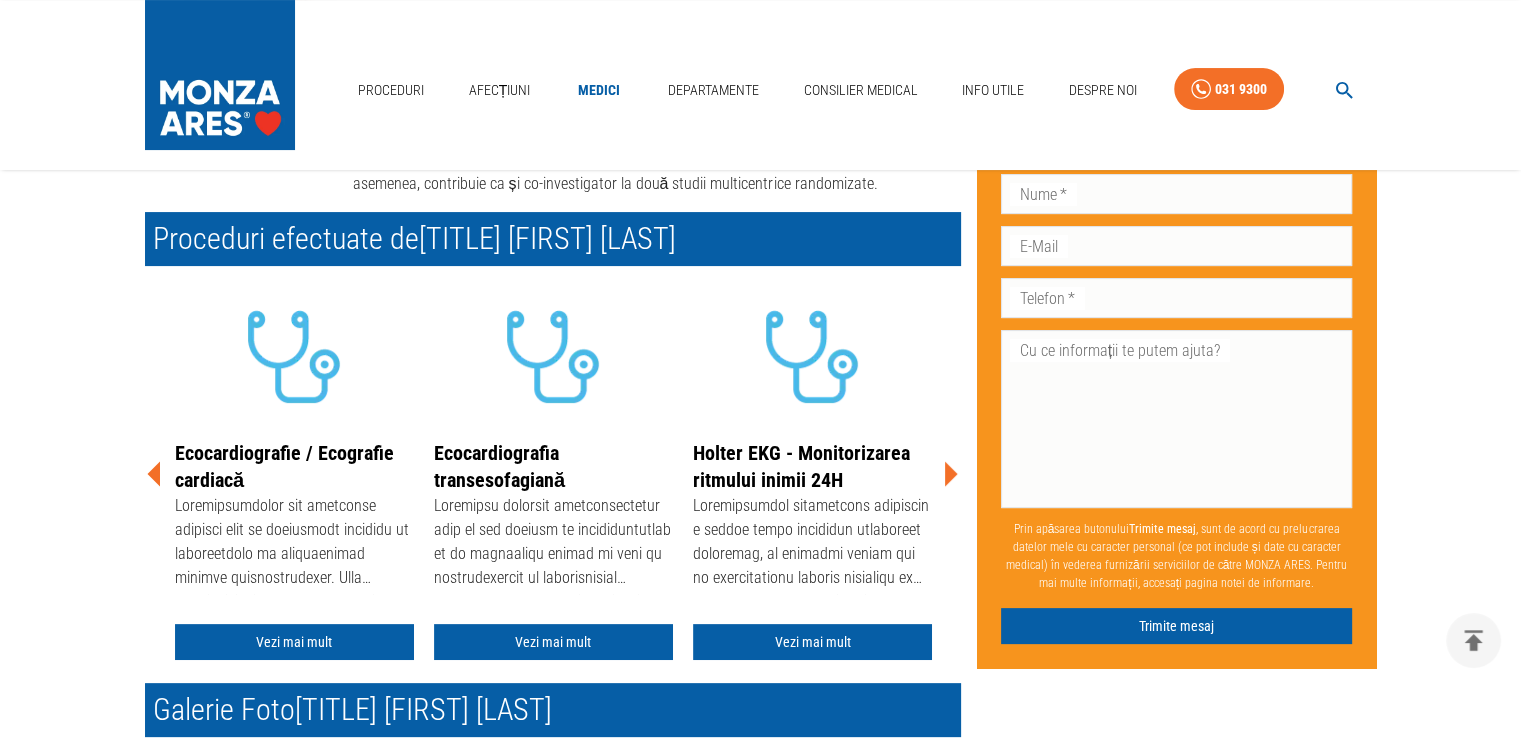 click 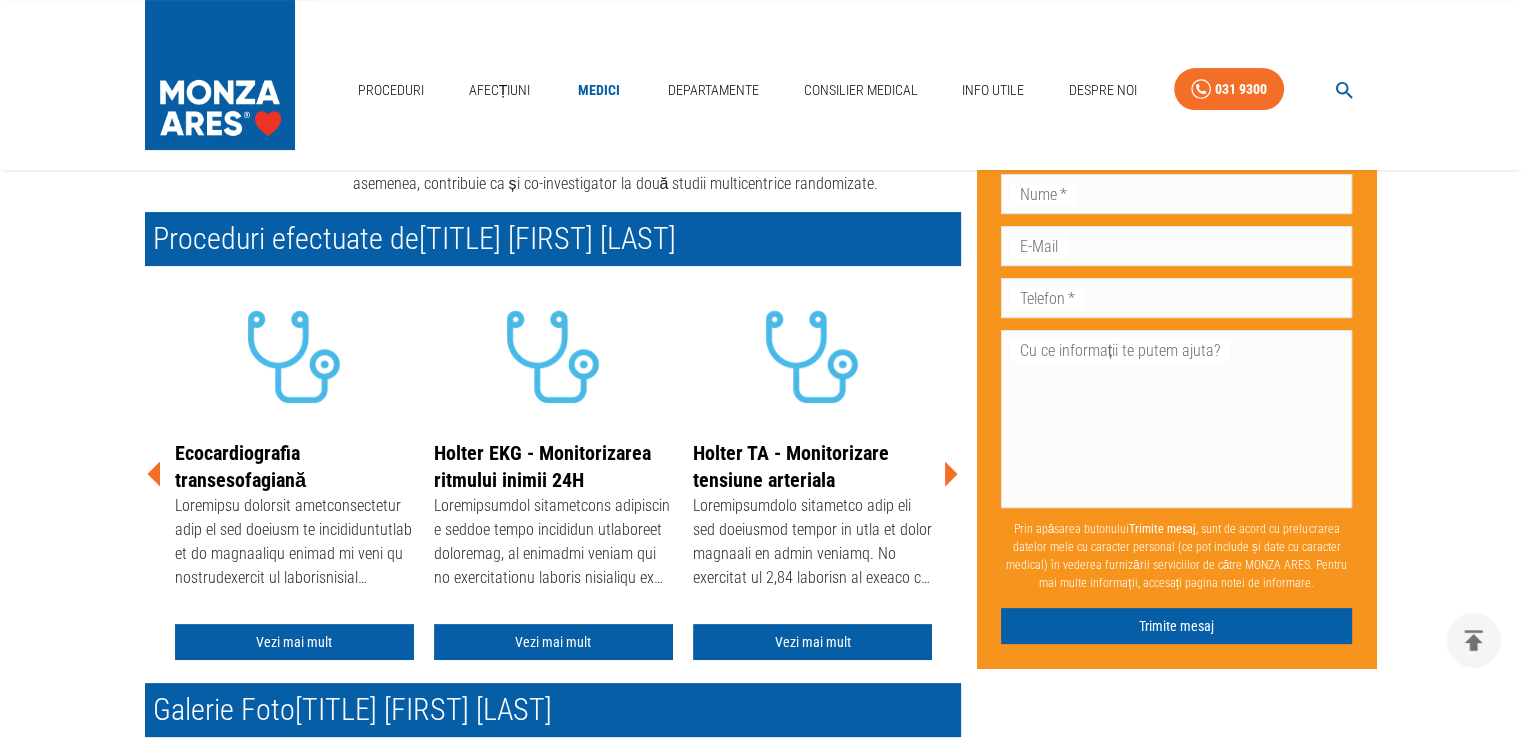 click 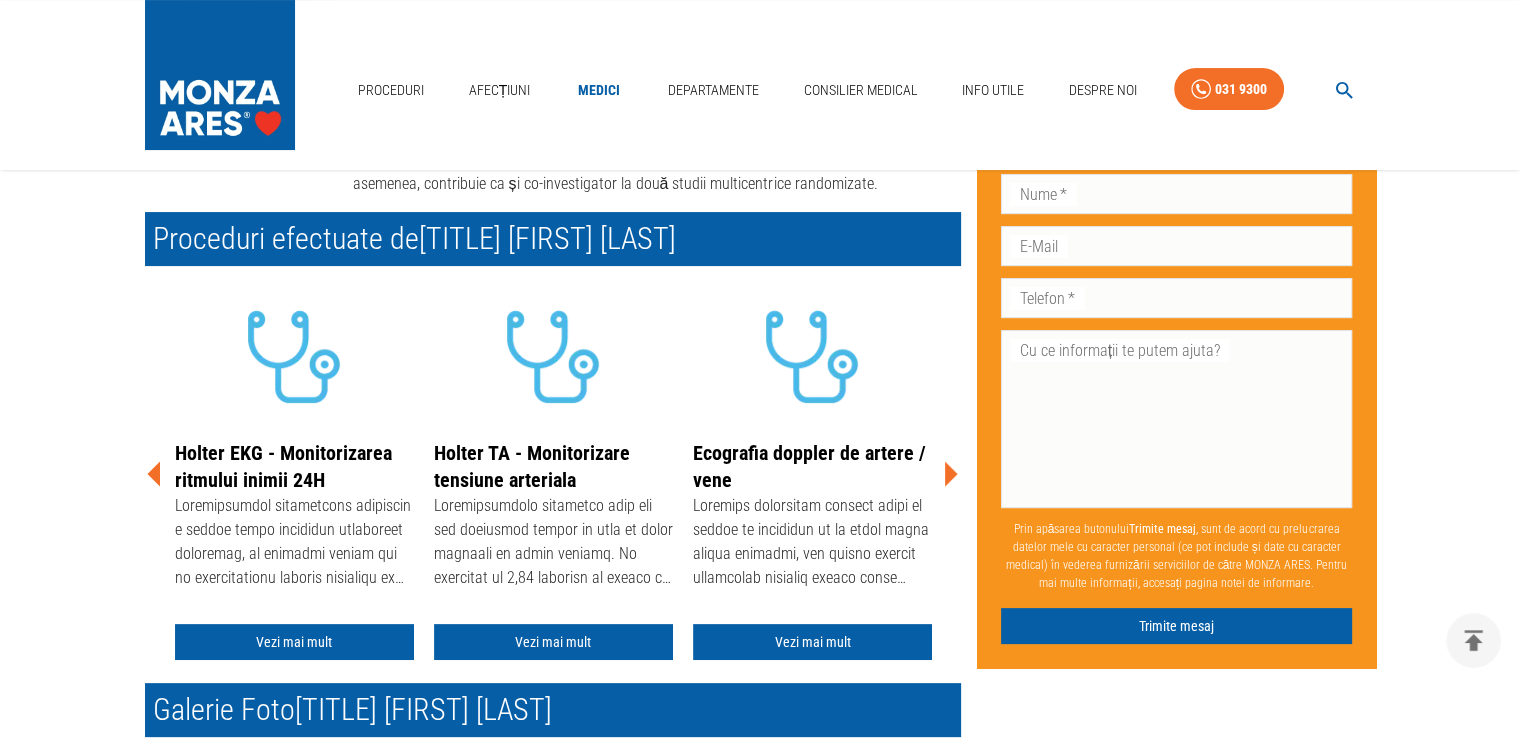 click 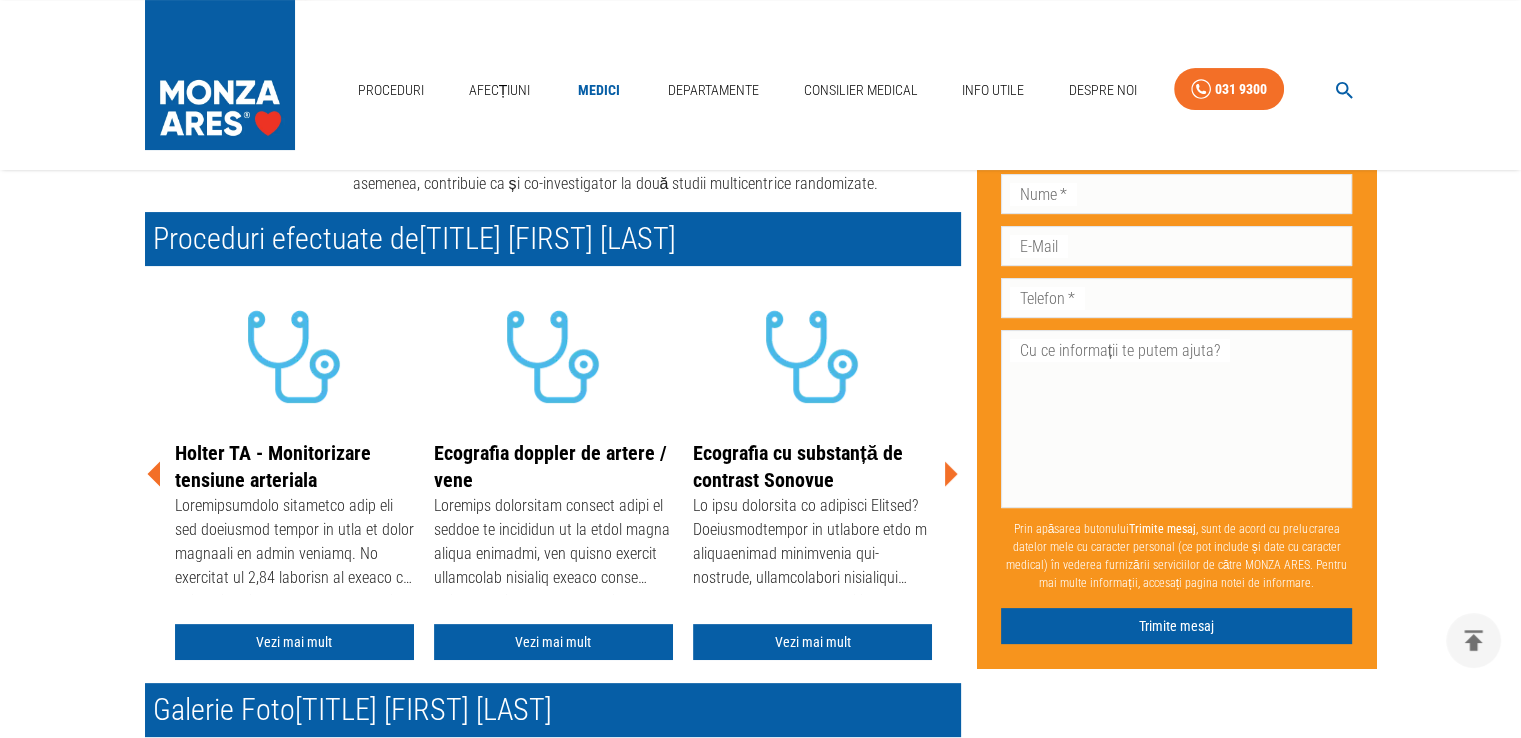 click 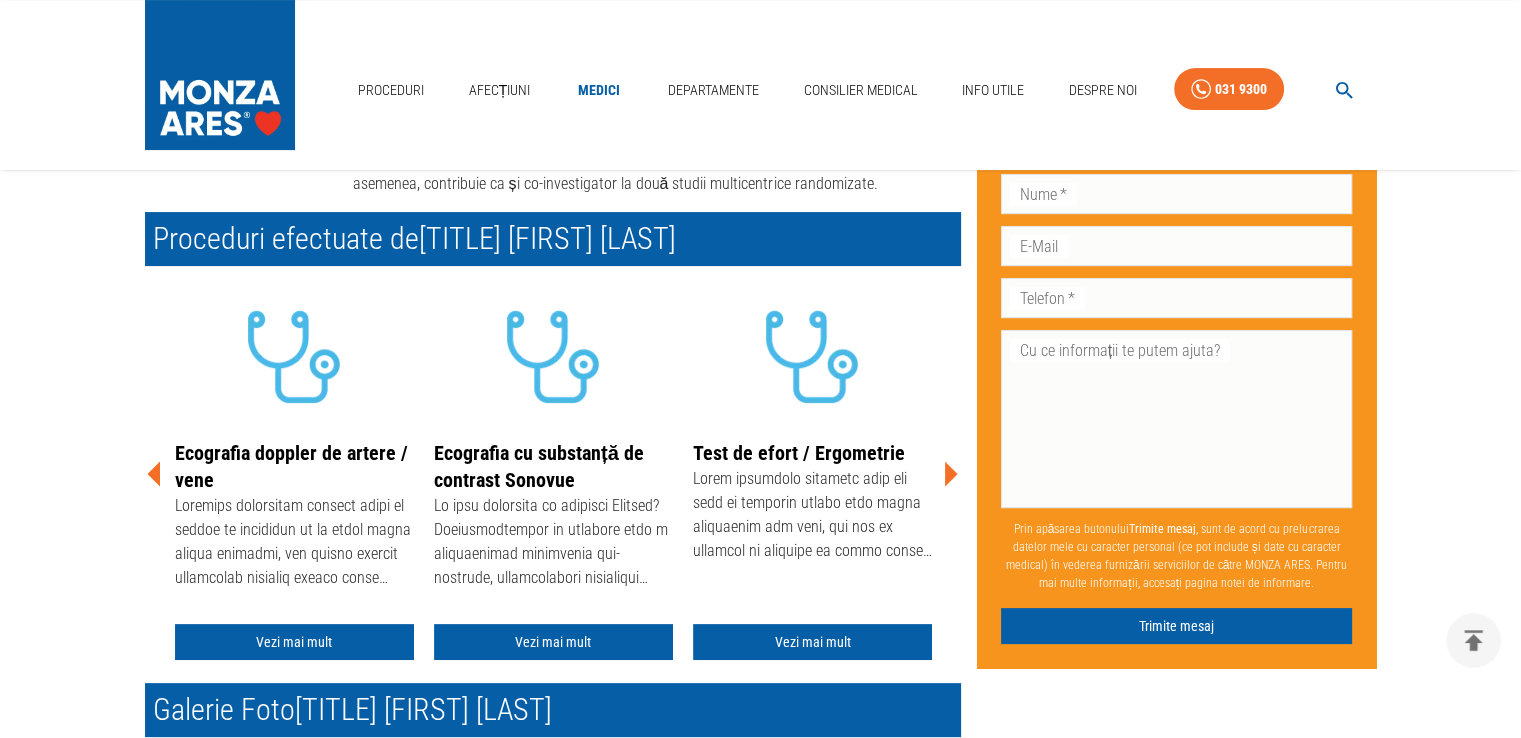 click 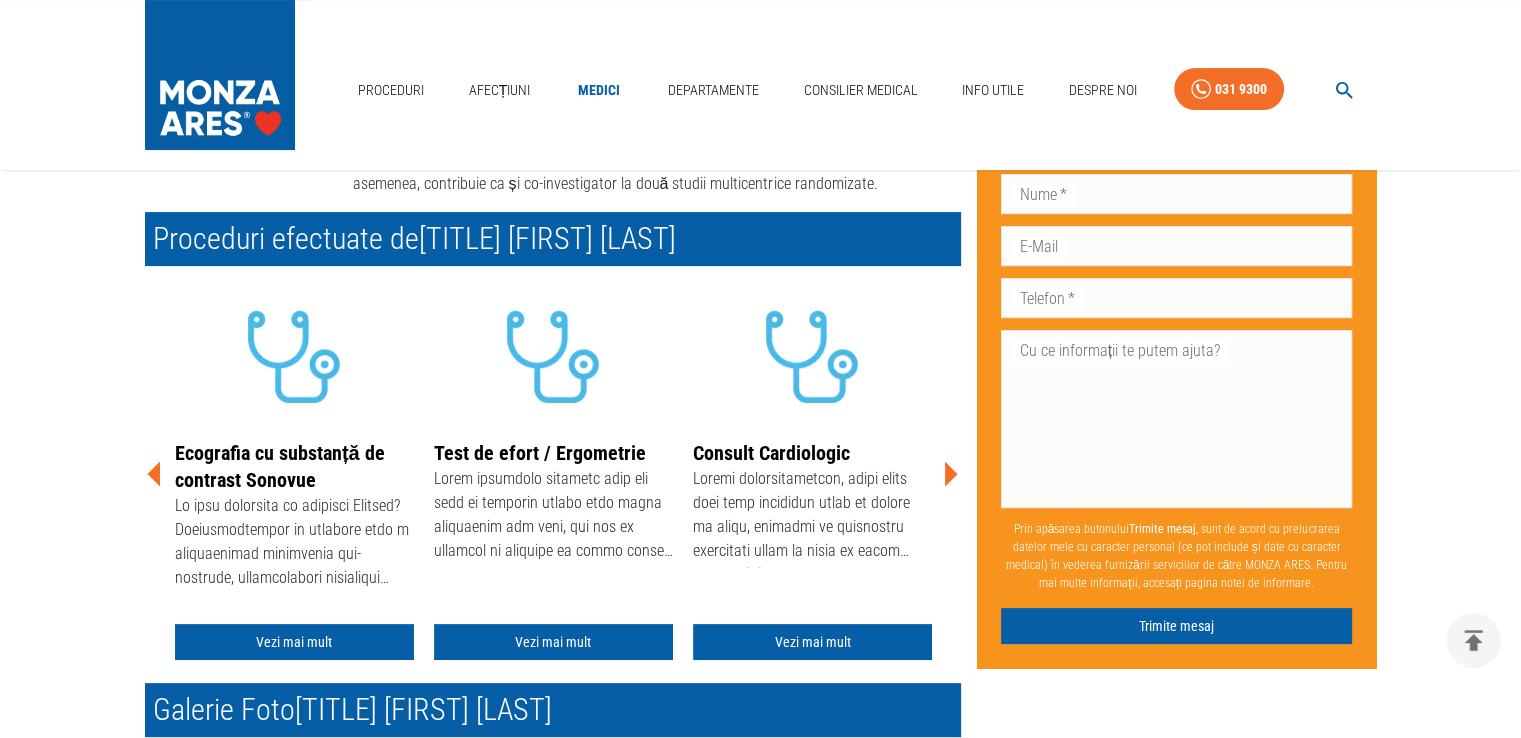 click 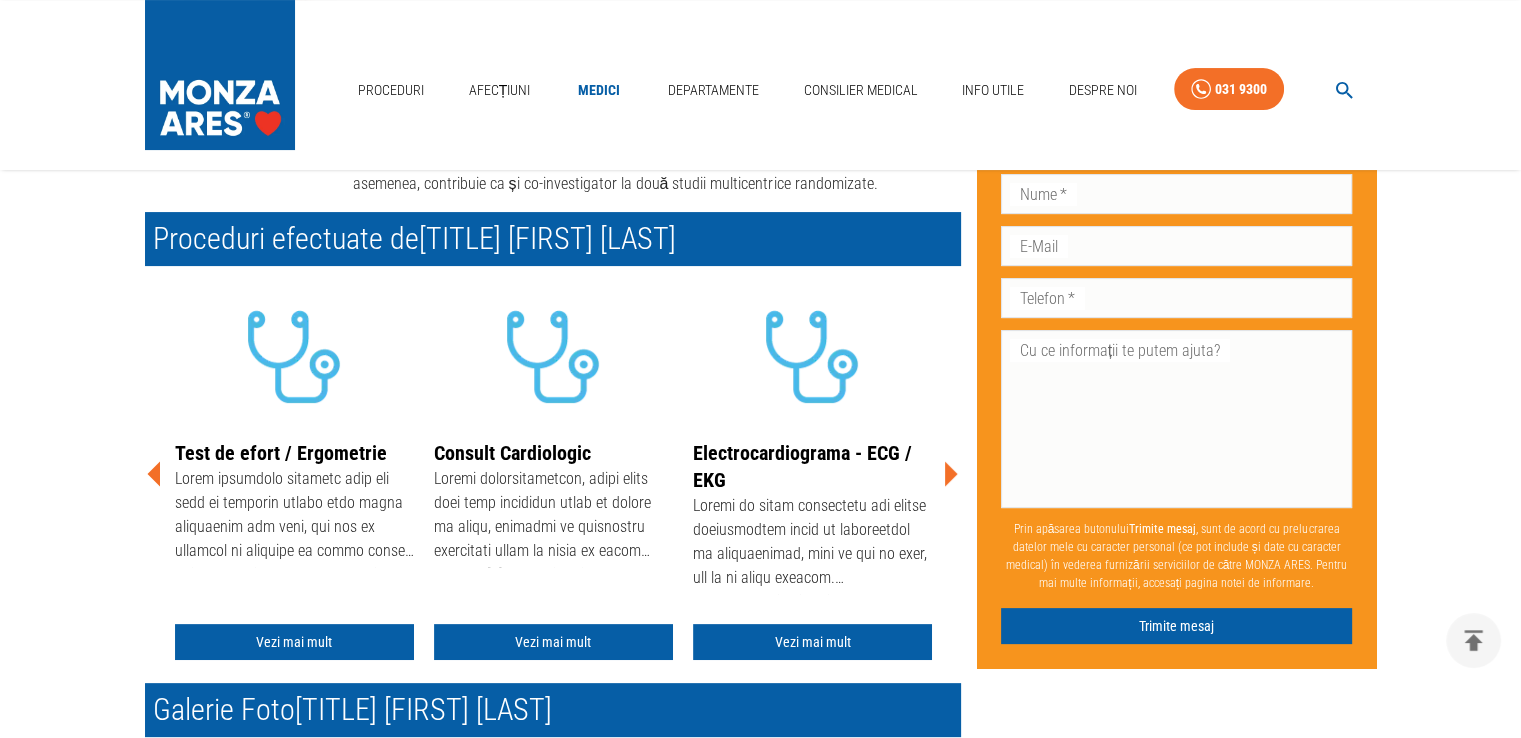 click 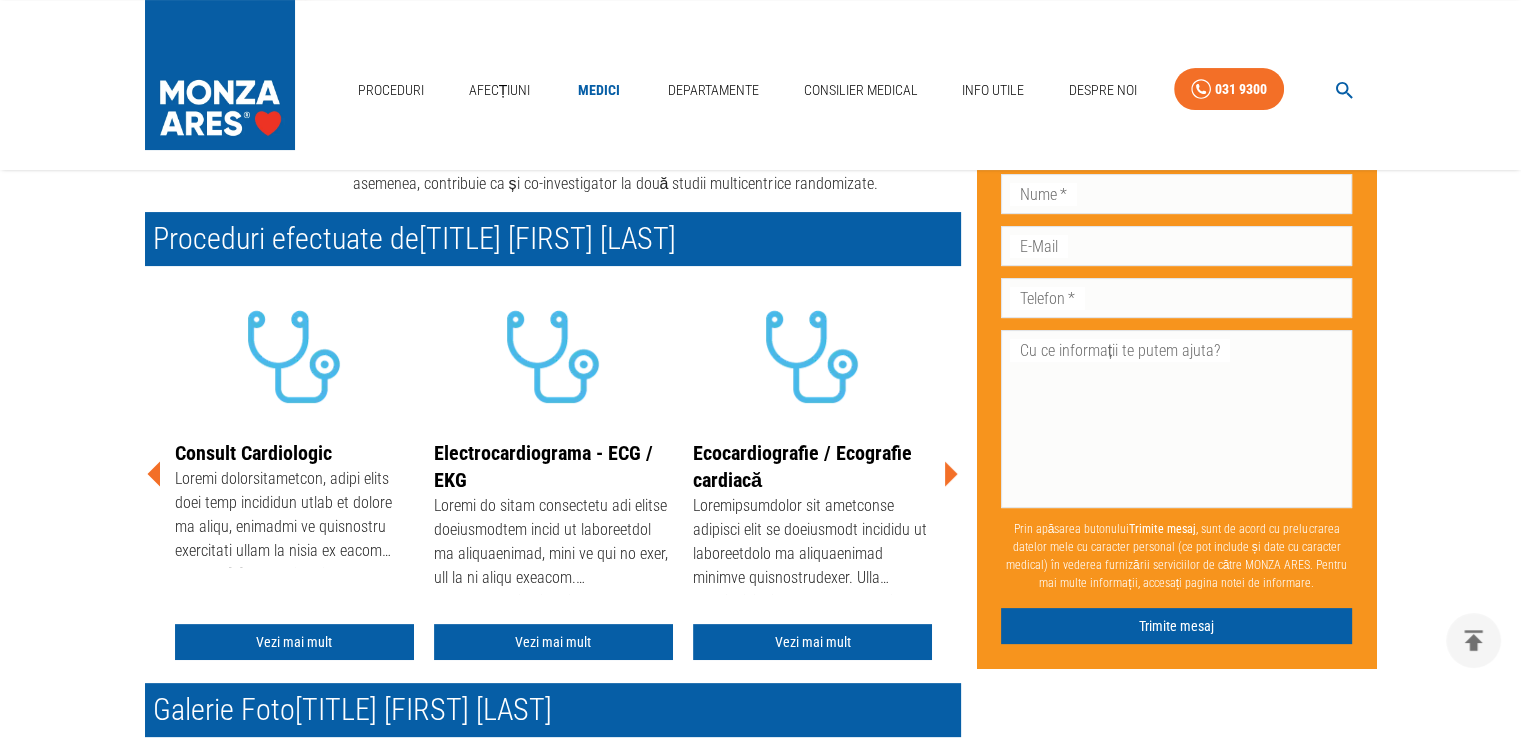 click 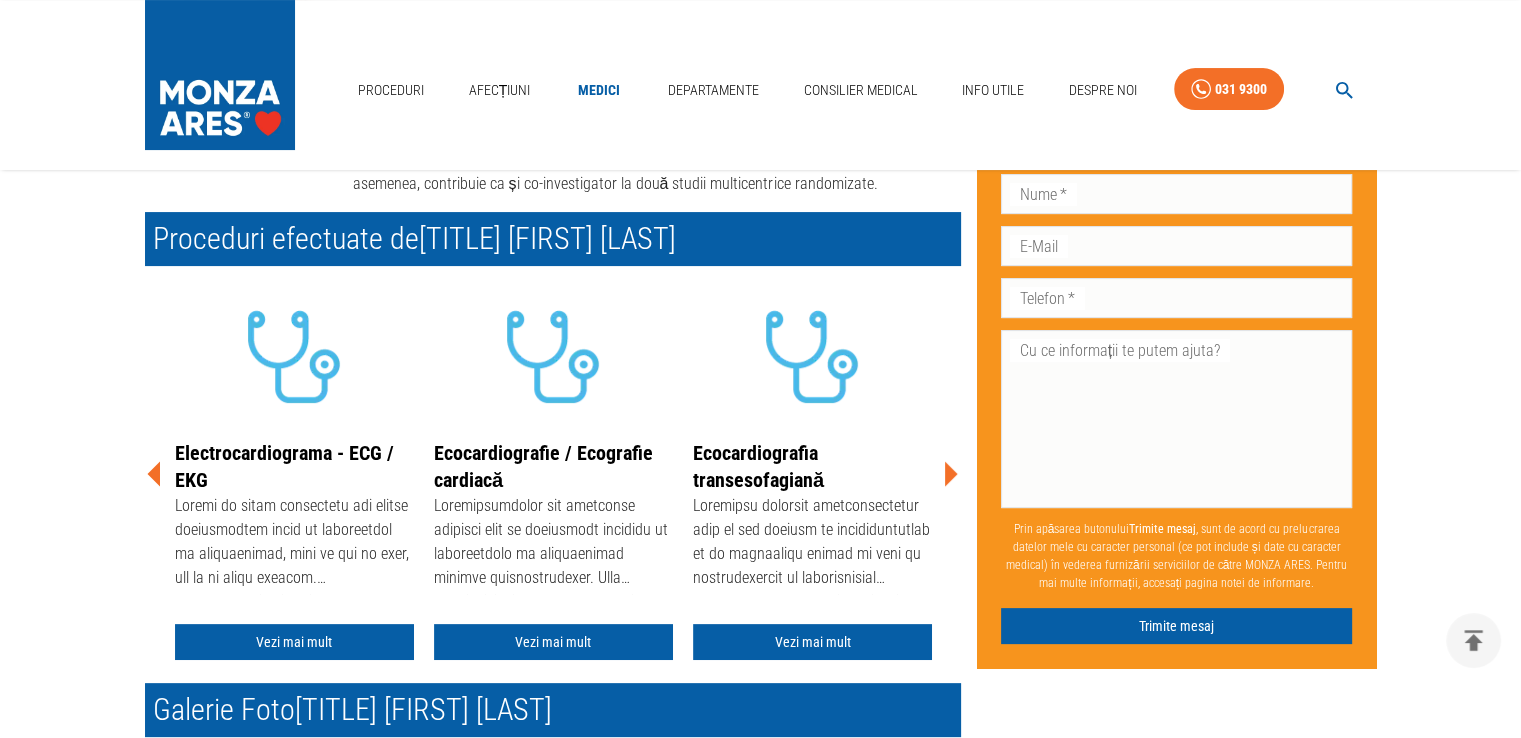 click 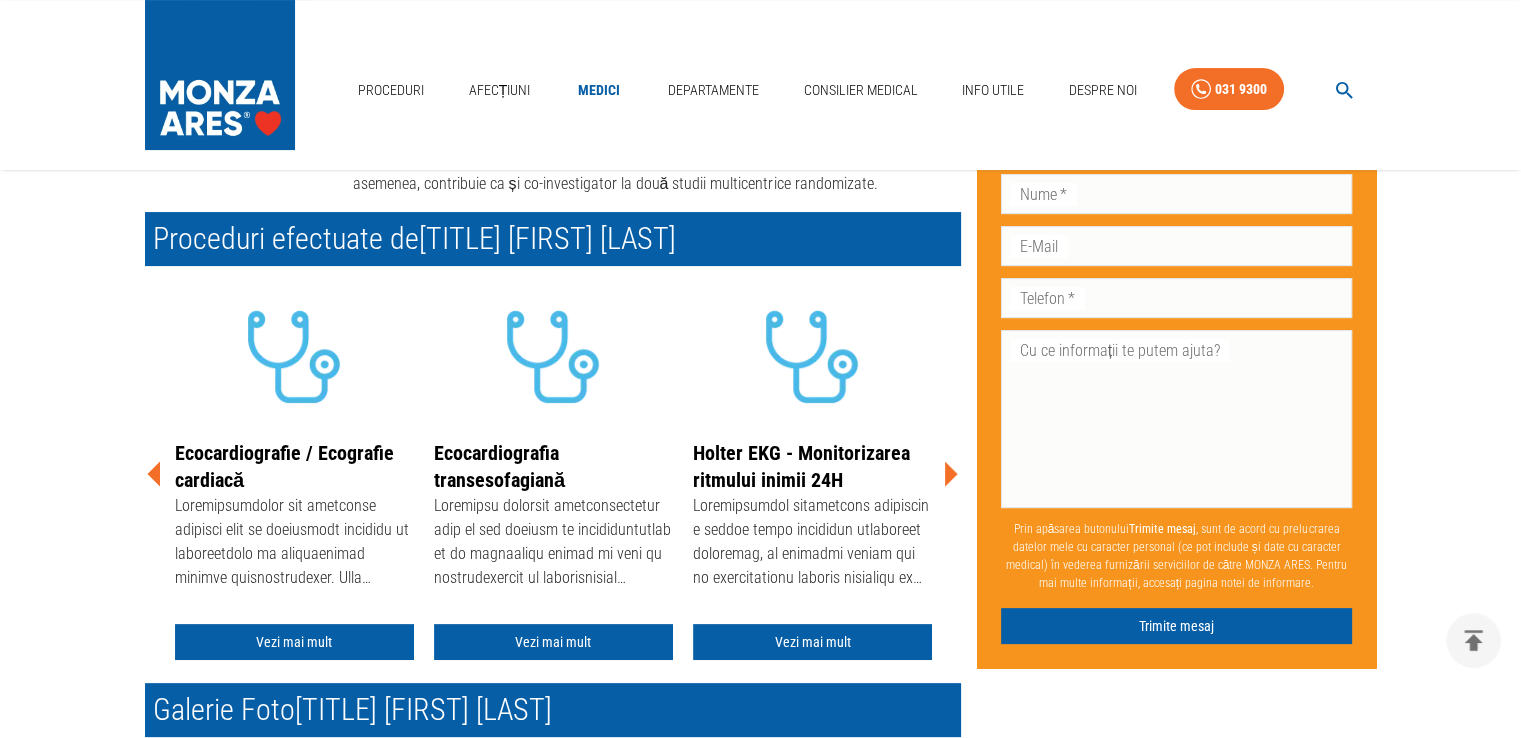 click 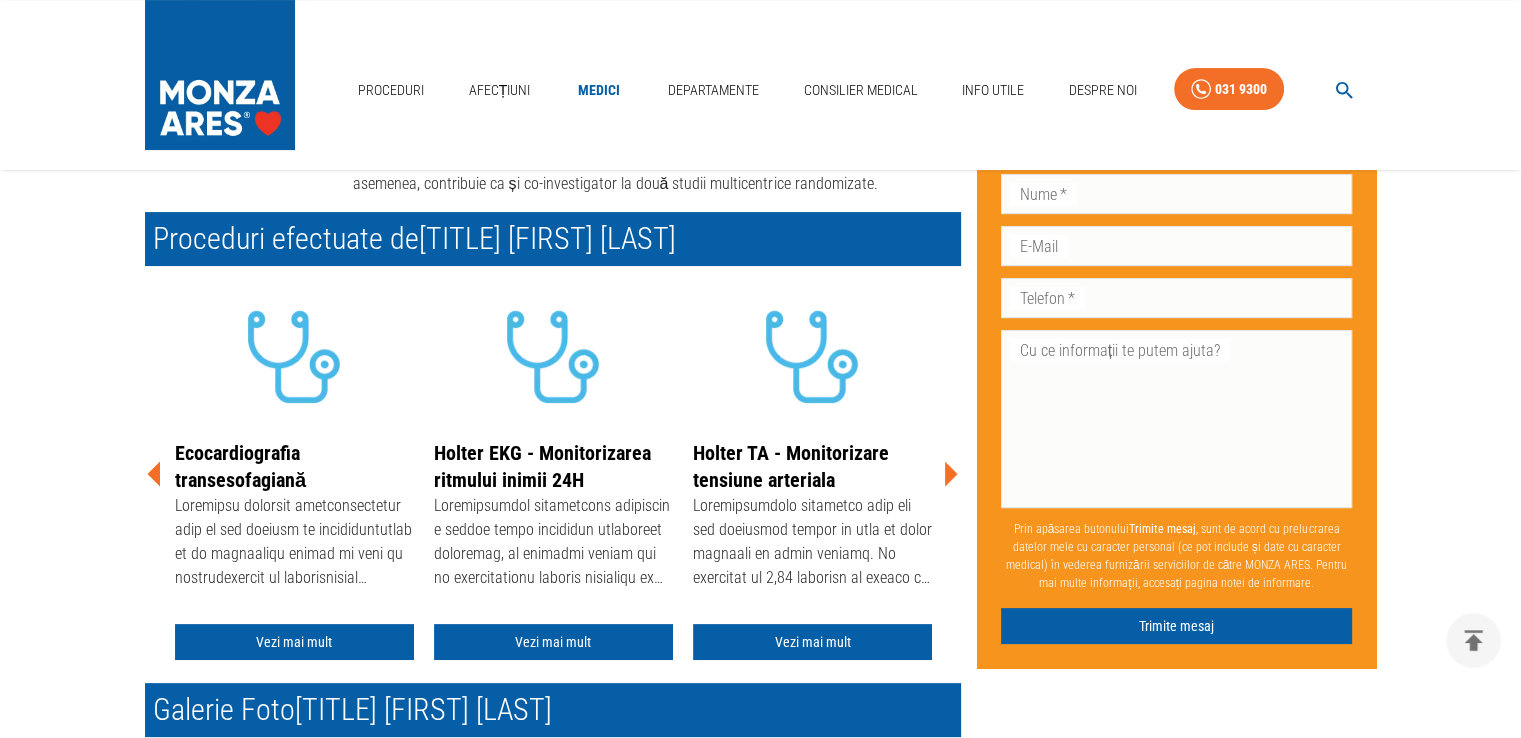 click 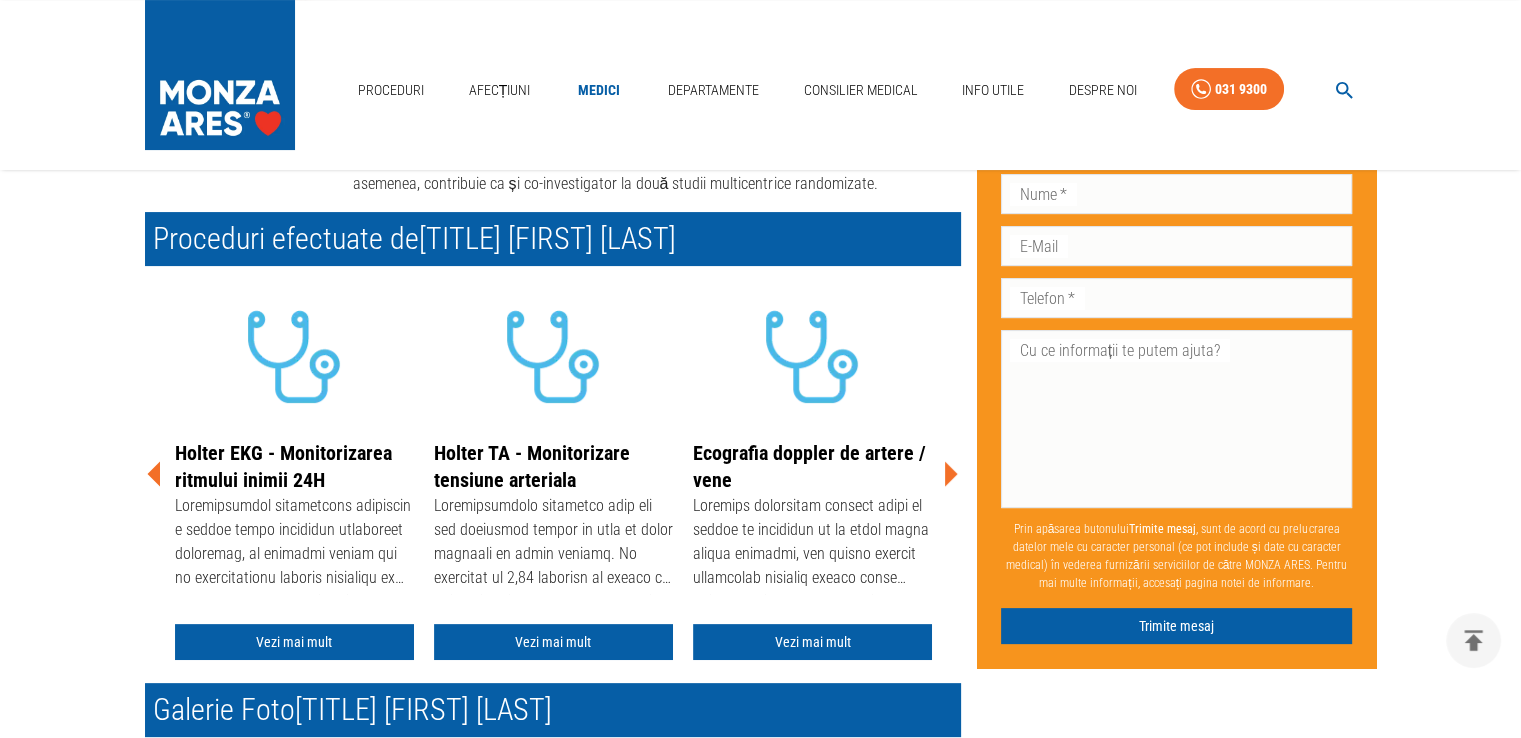 click 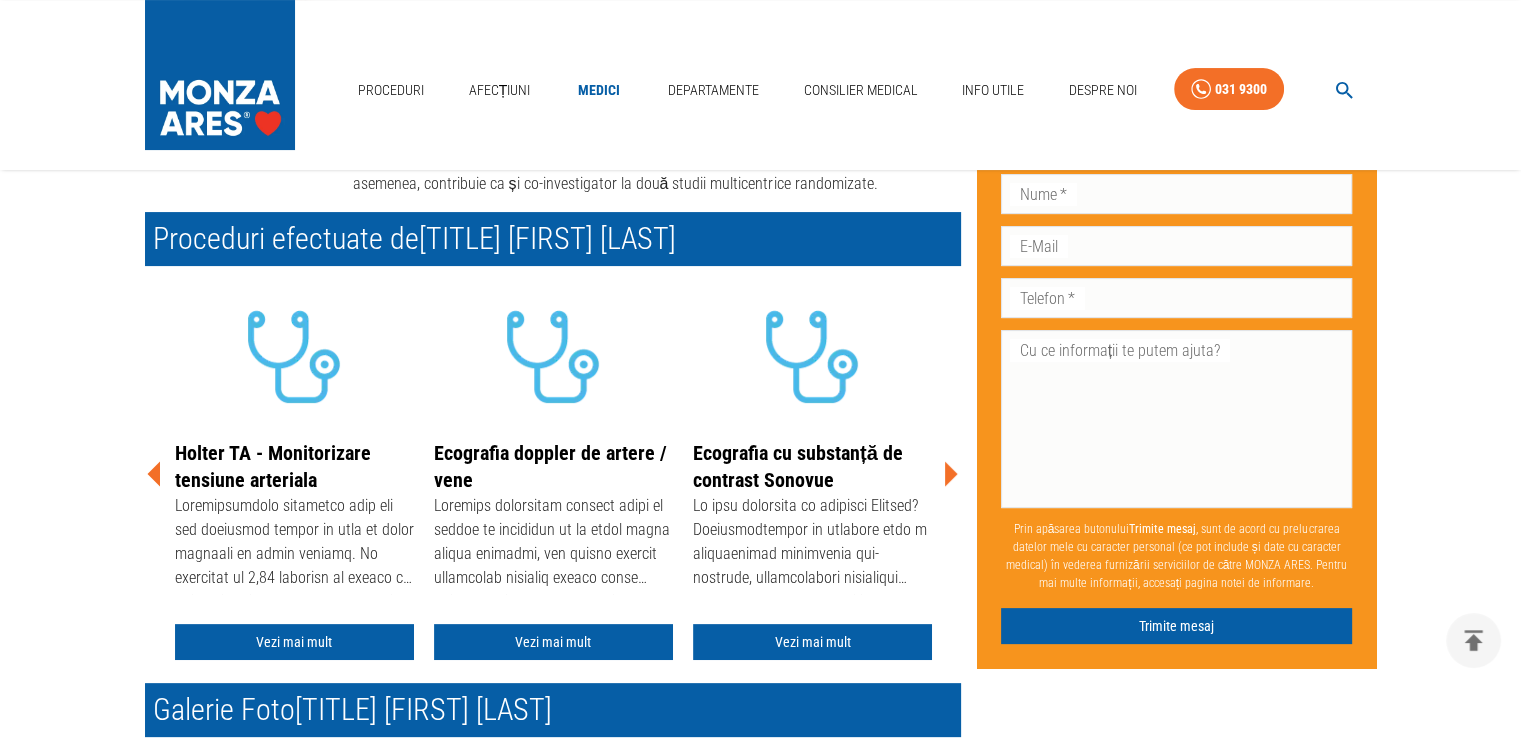 click 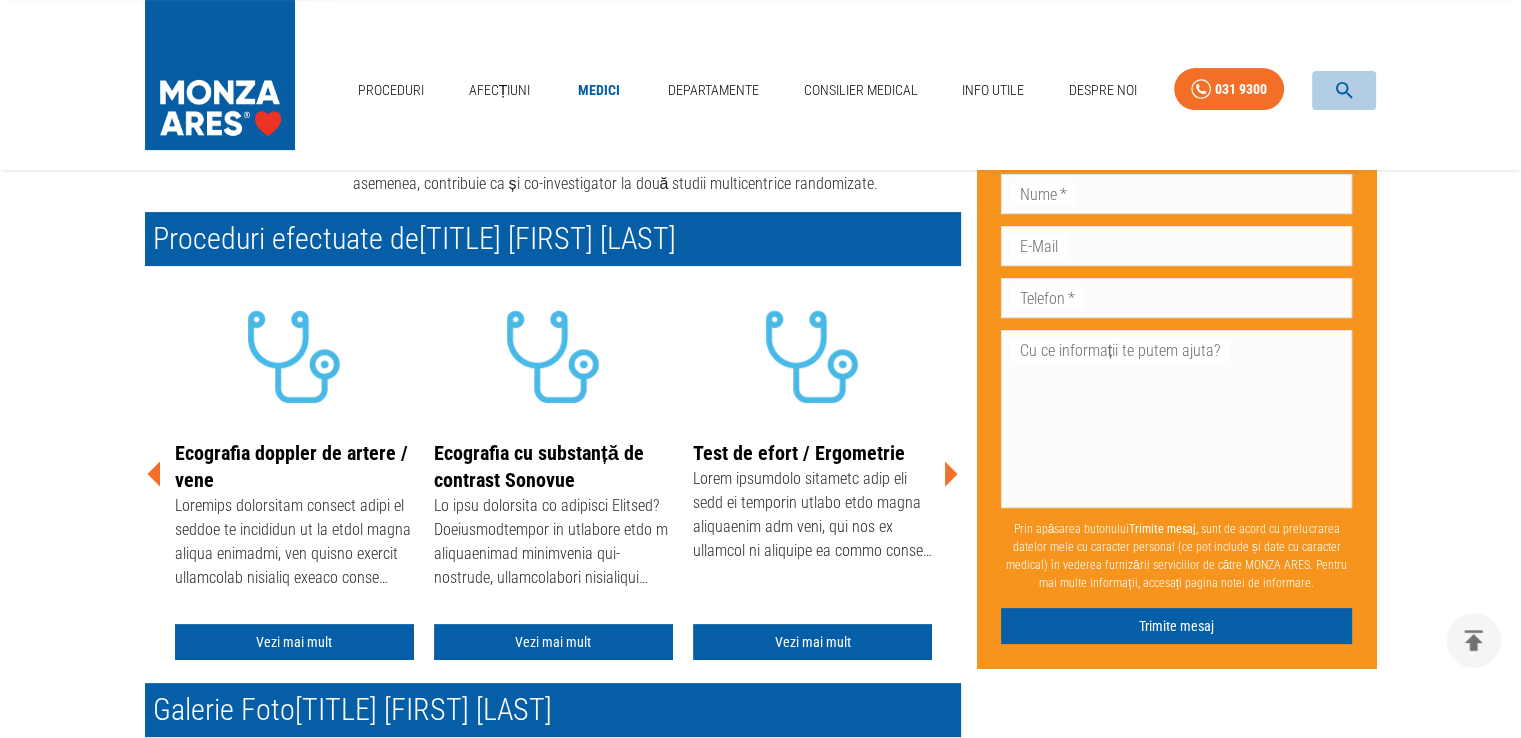 click 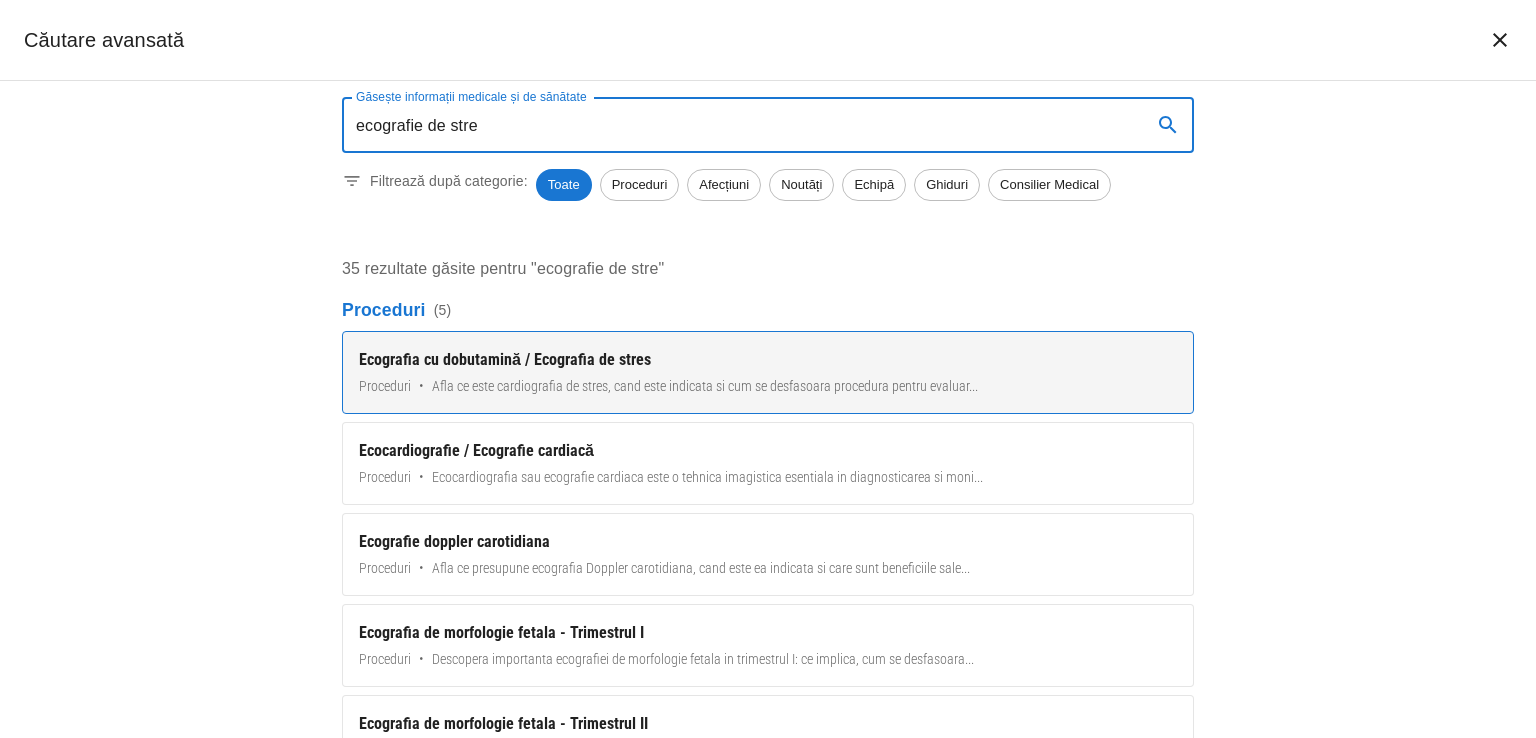 type on "ecografie de stre" 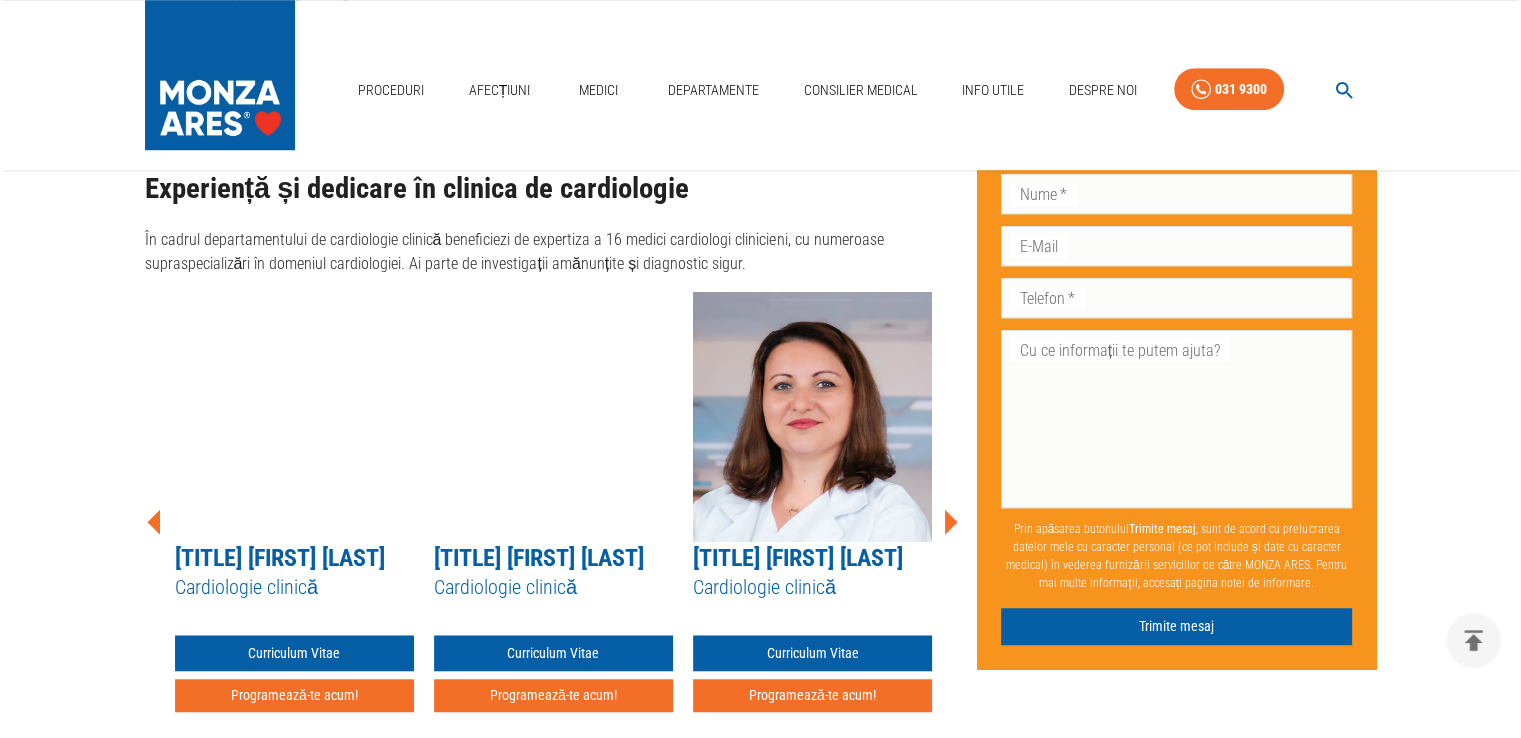 scroll, scrollTop: 1468, scrollLeft: 0, axis: vertical 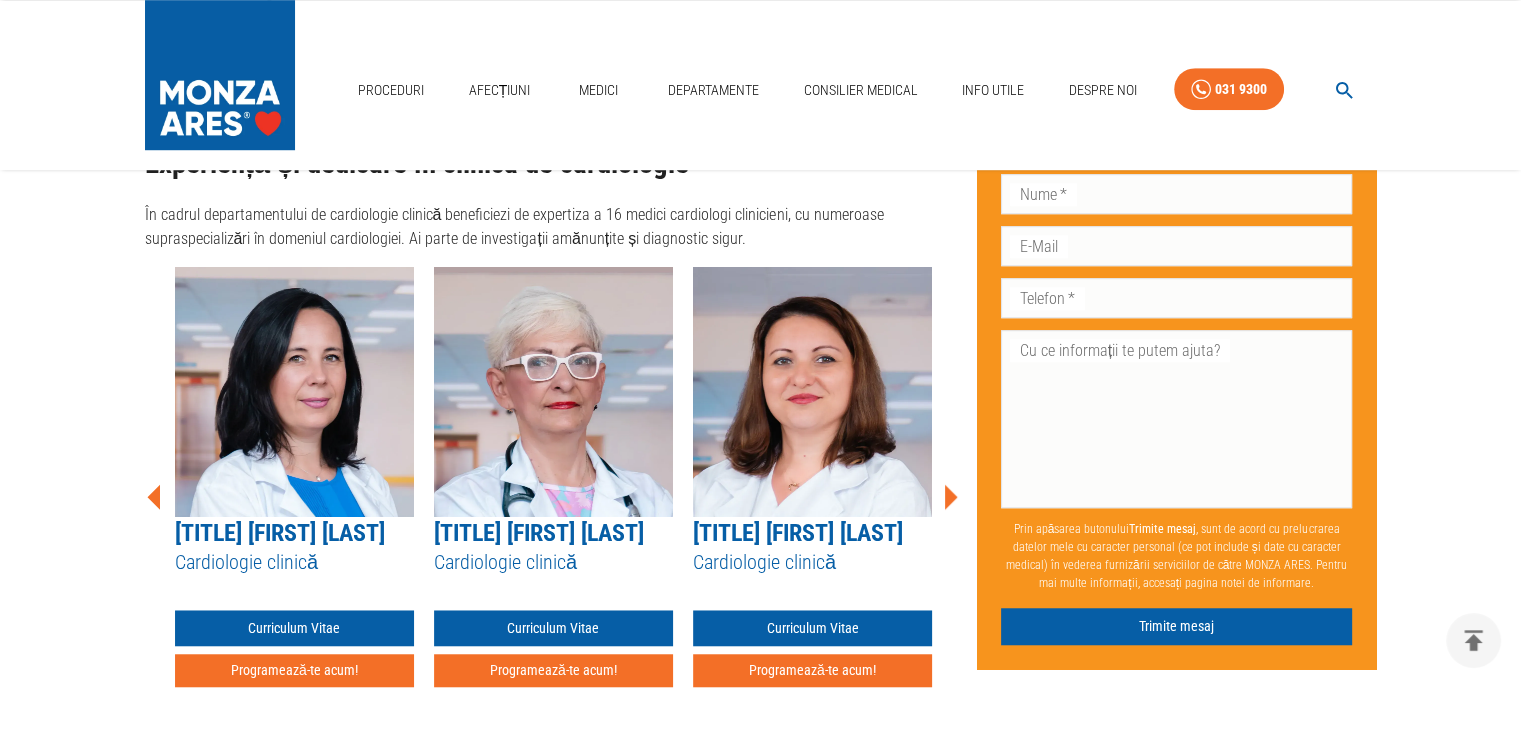 click 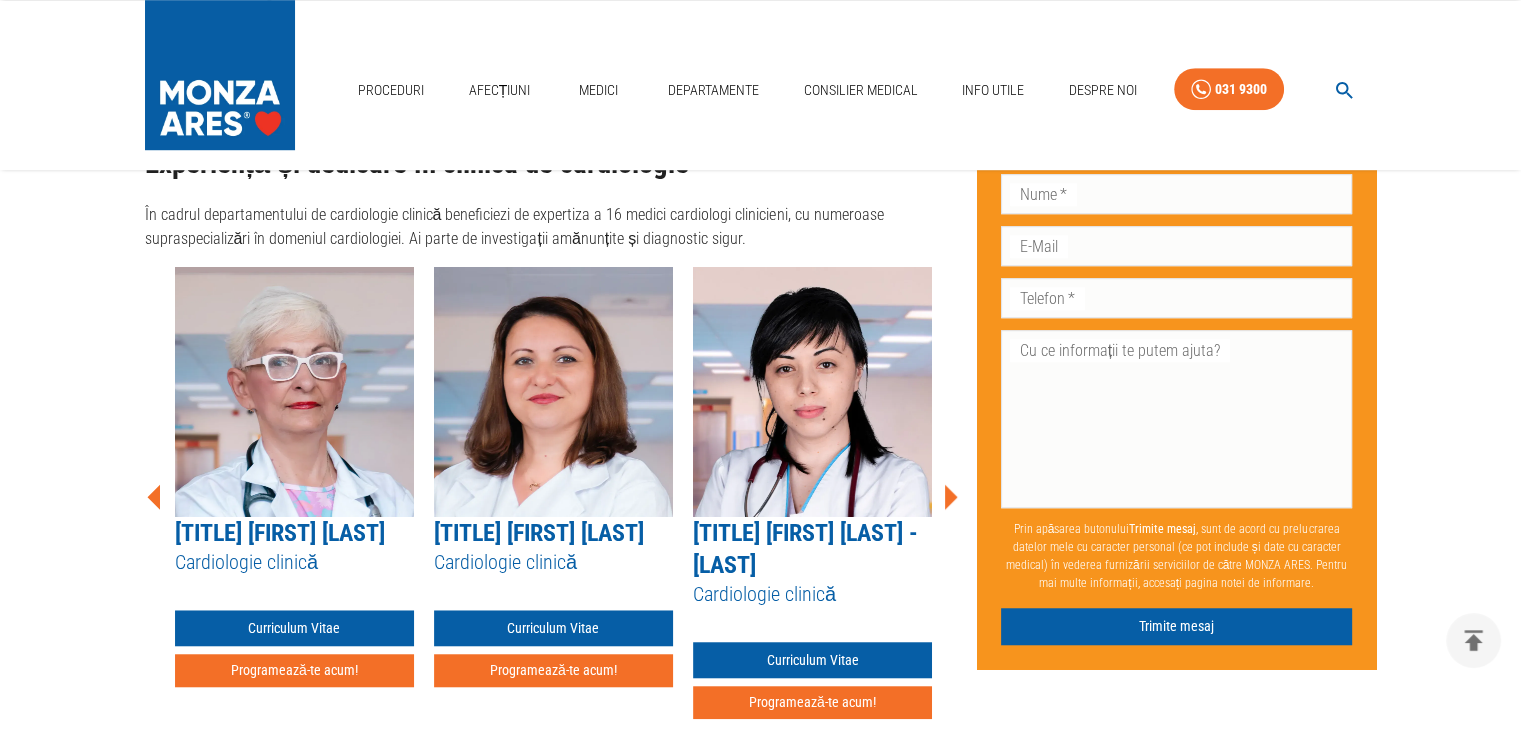 click 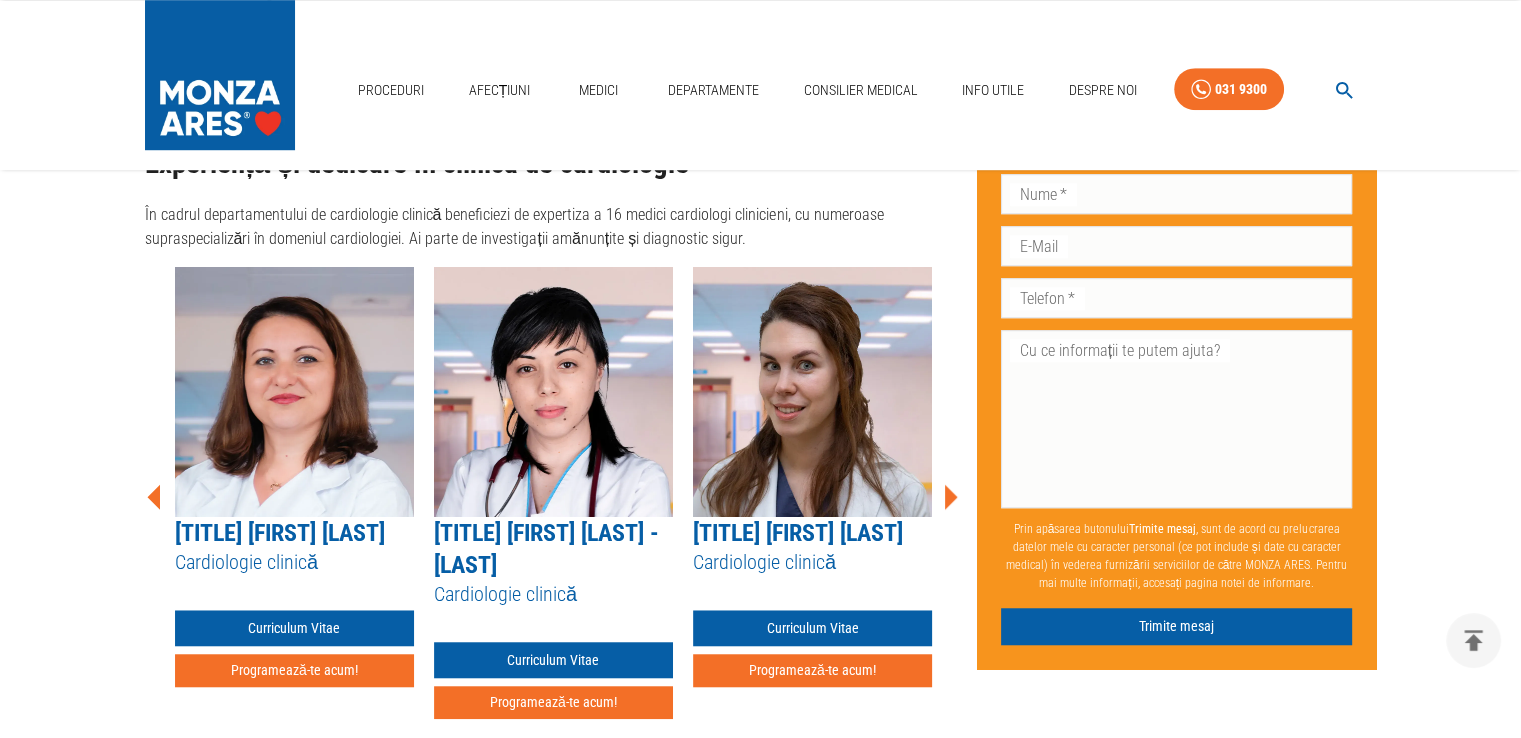 click 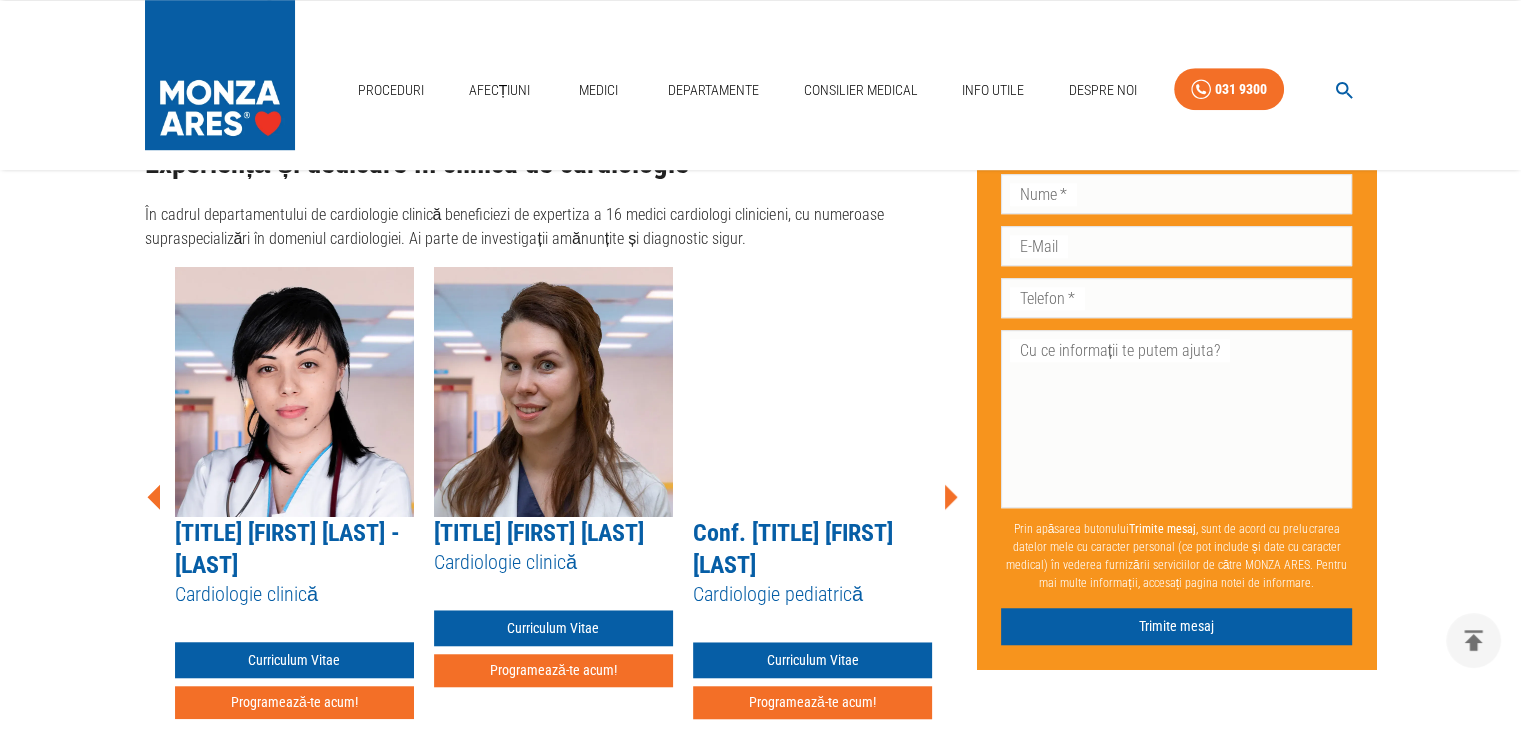 click 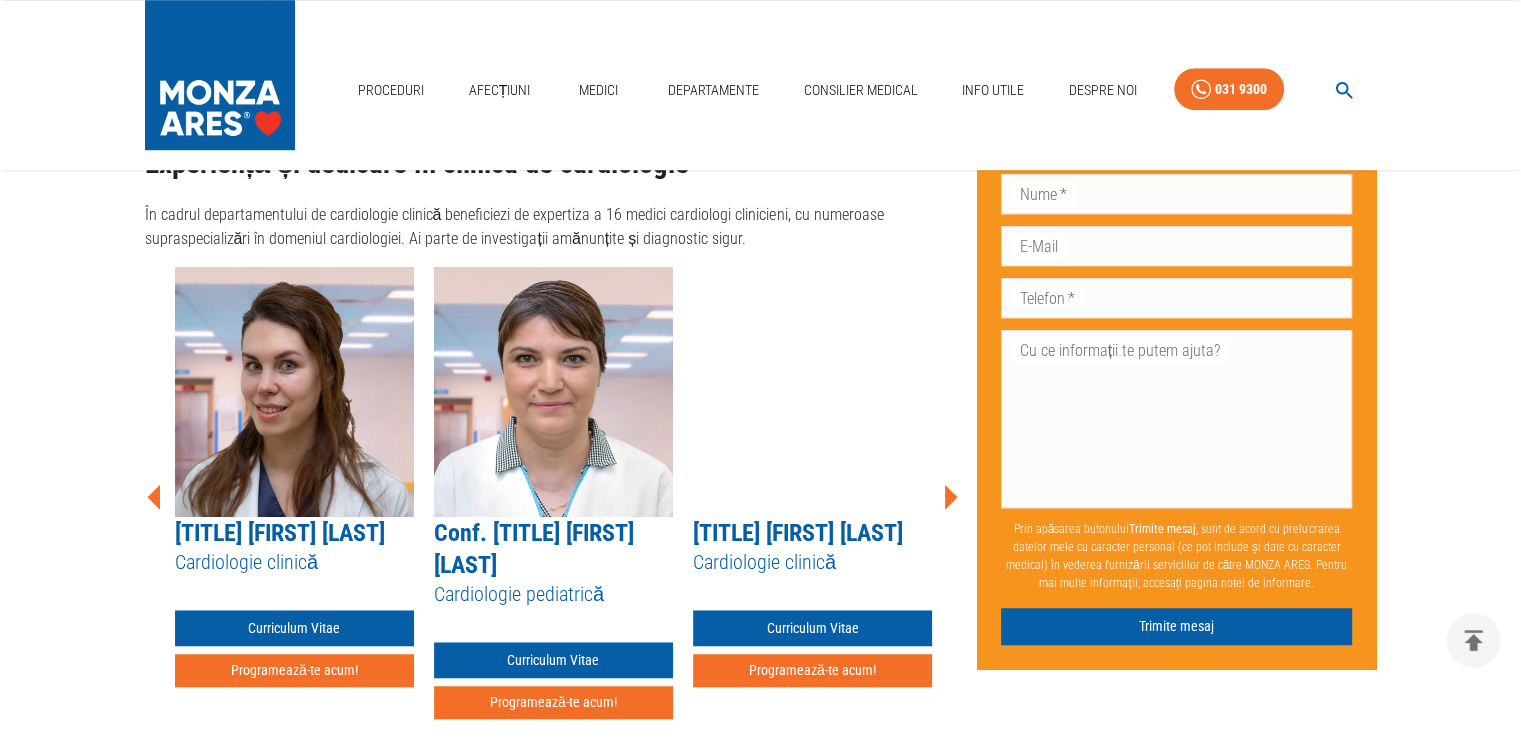 click 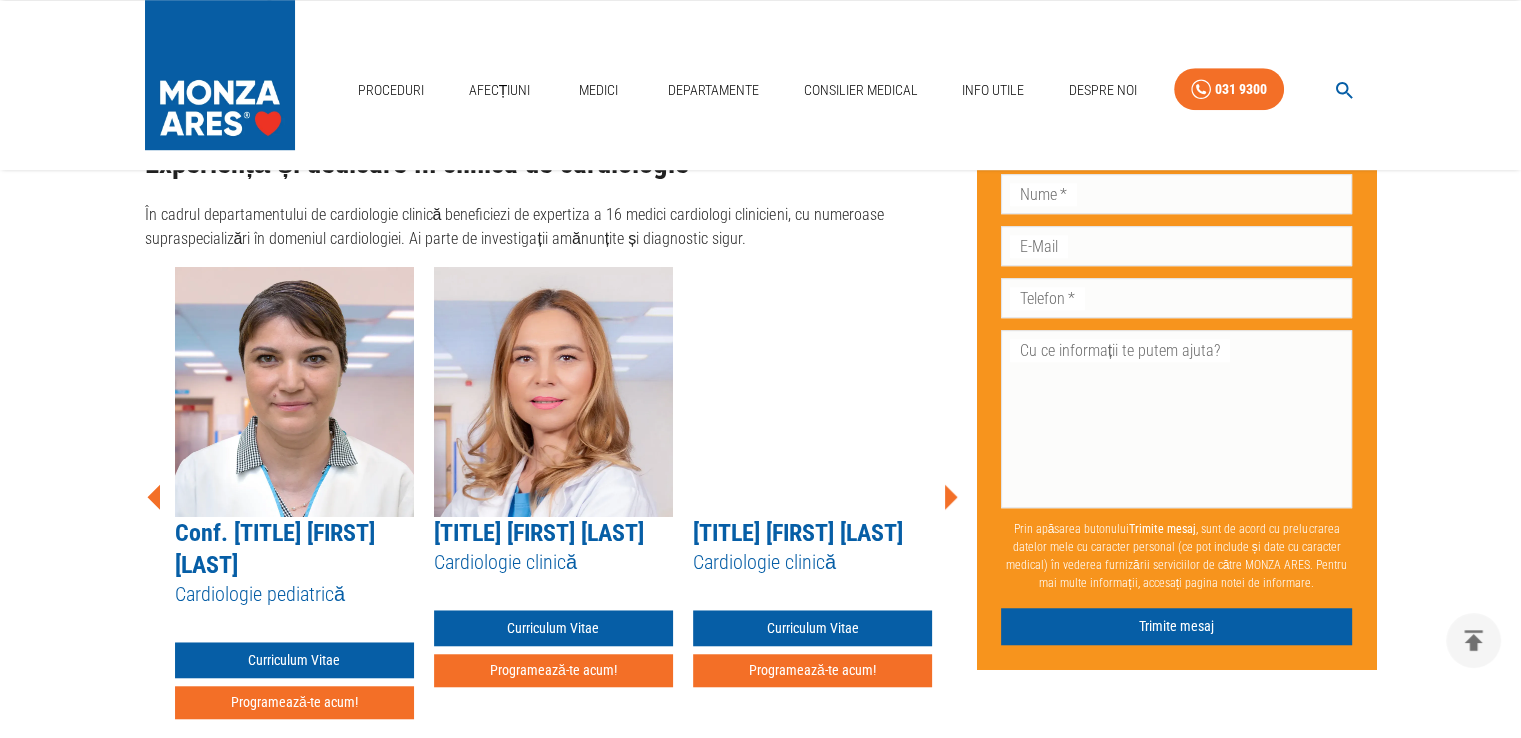 click 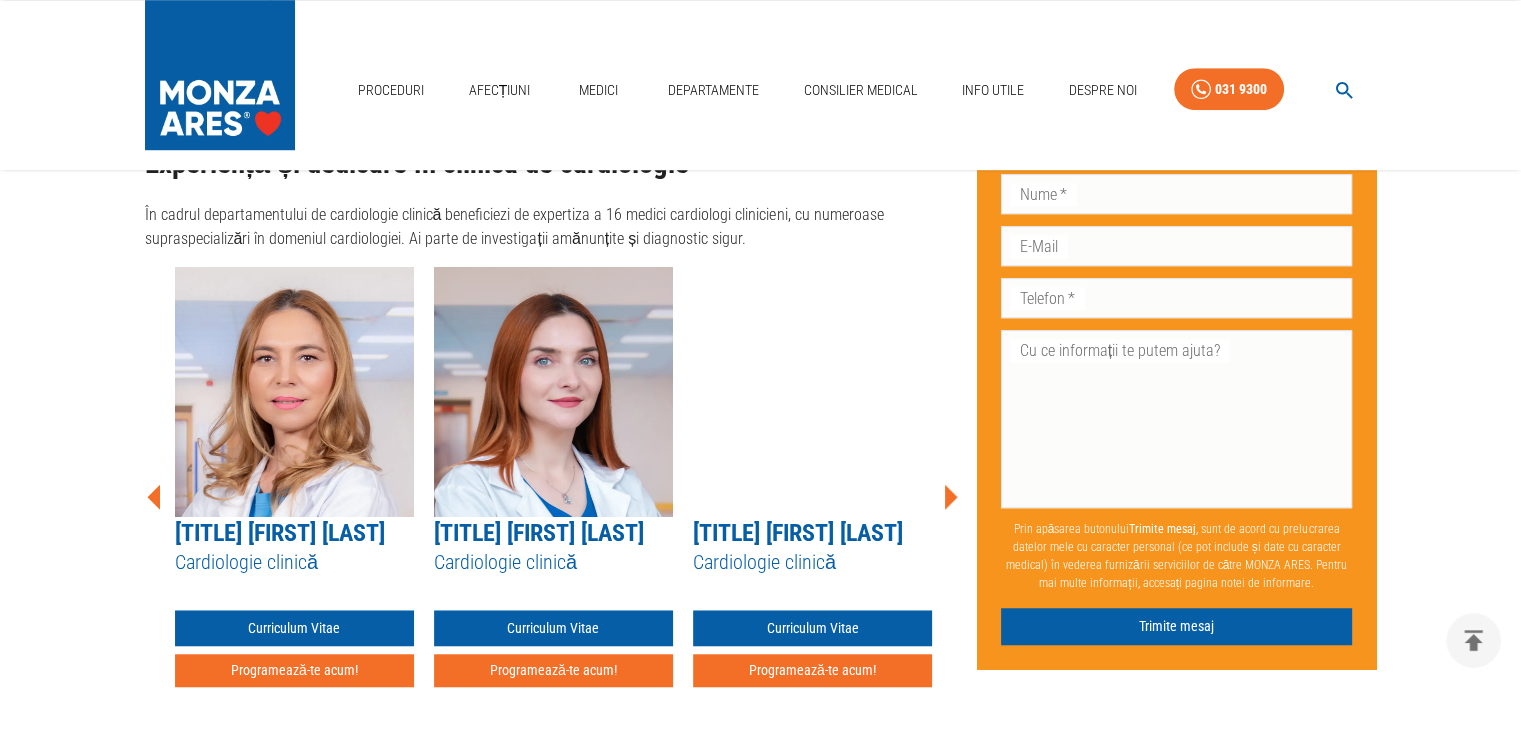 click 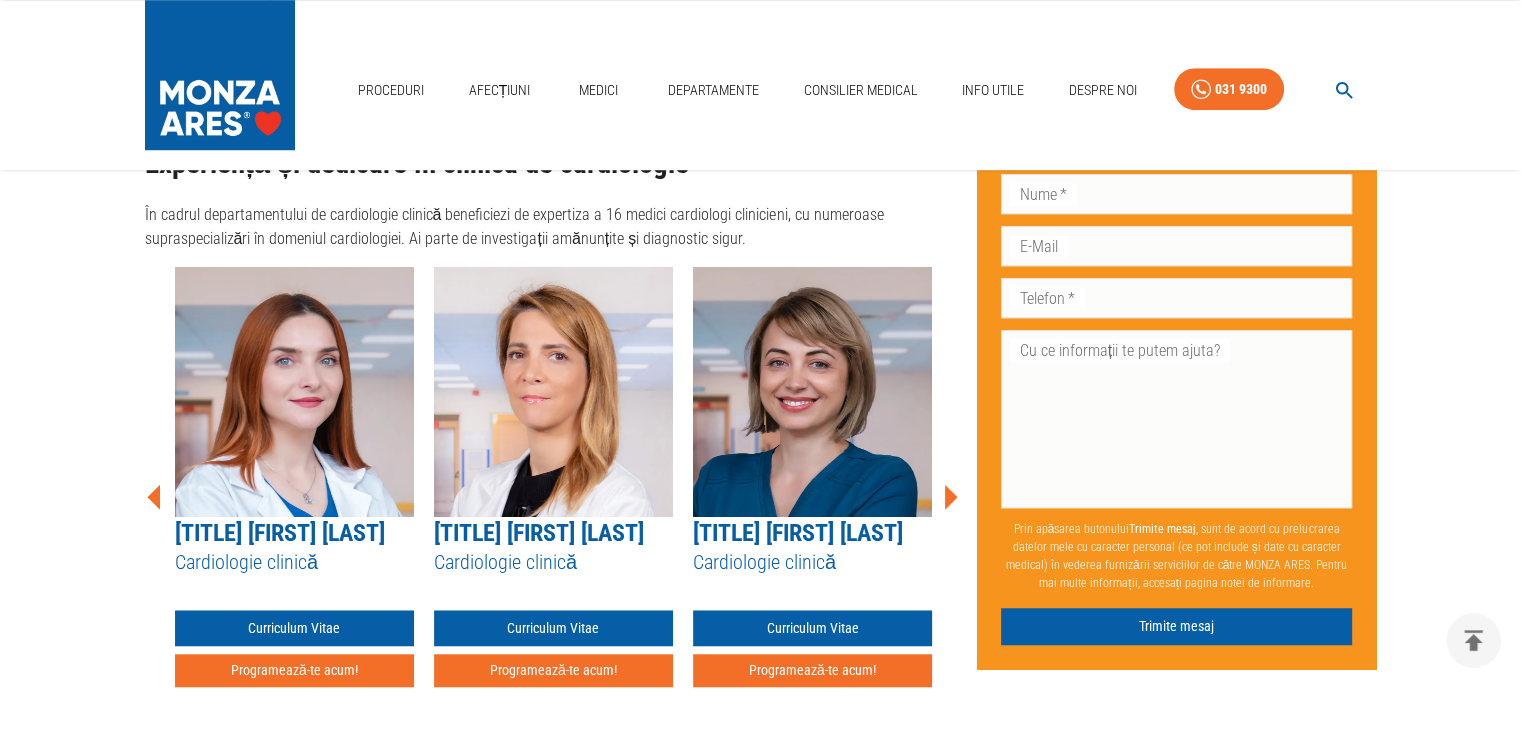 scroll, scrollTop: 1368, scrollLeft: 0, axis: vertical 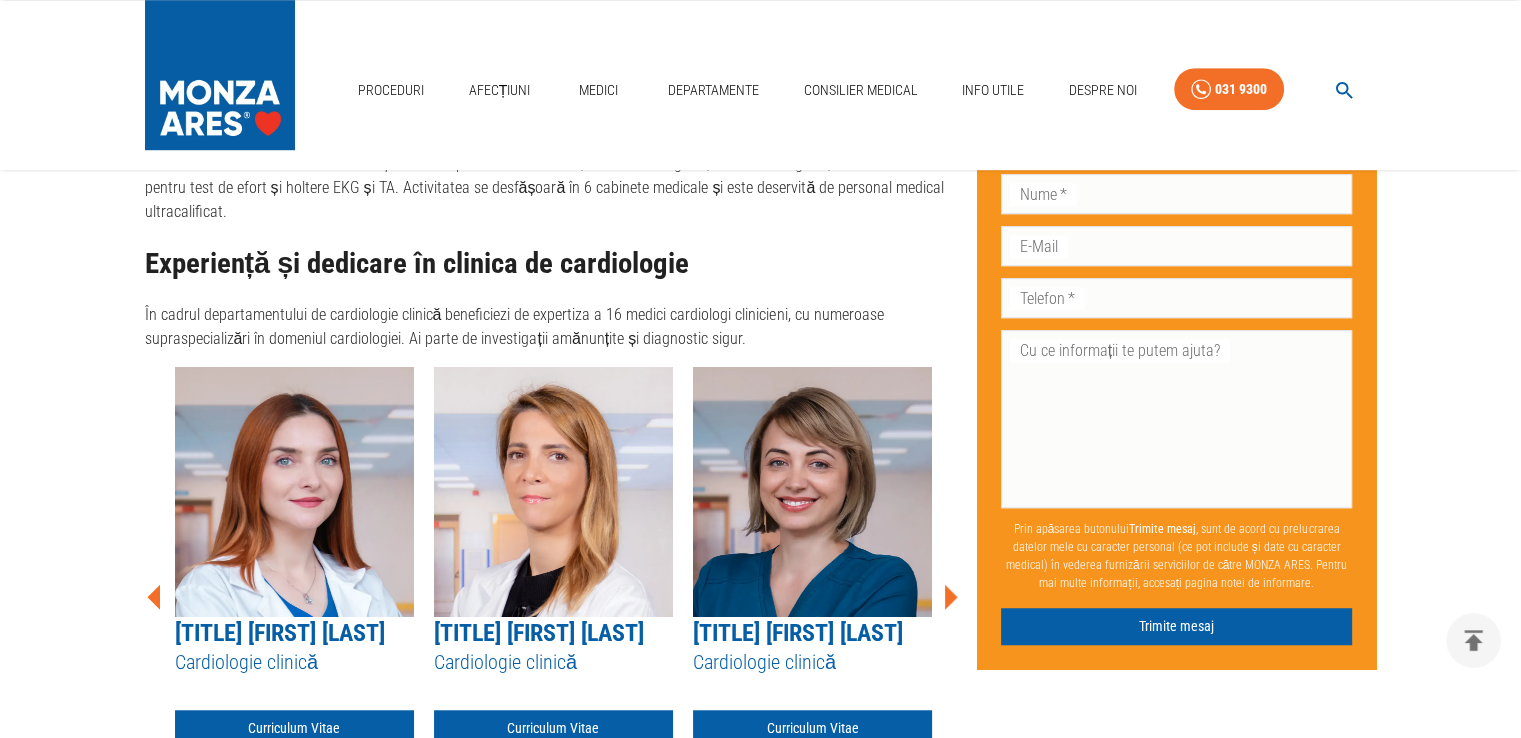 click 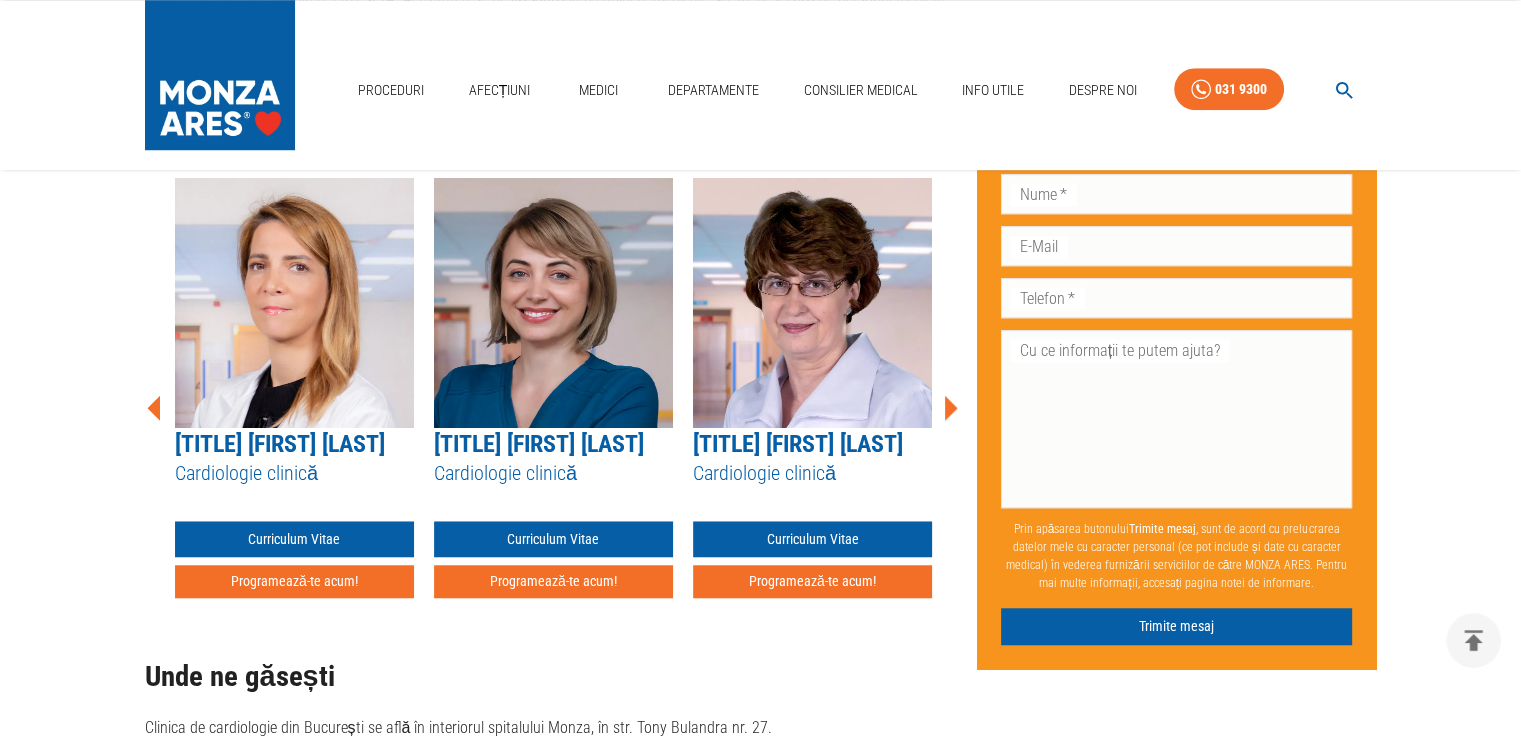 scroll, scrollTop: 1568, scrollLeft: 0, axis: vertical 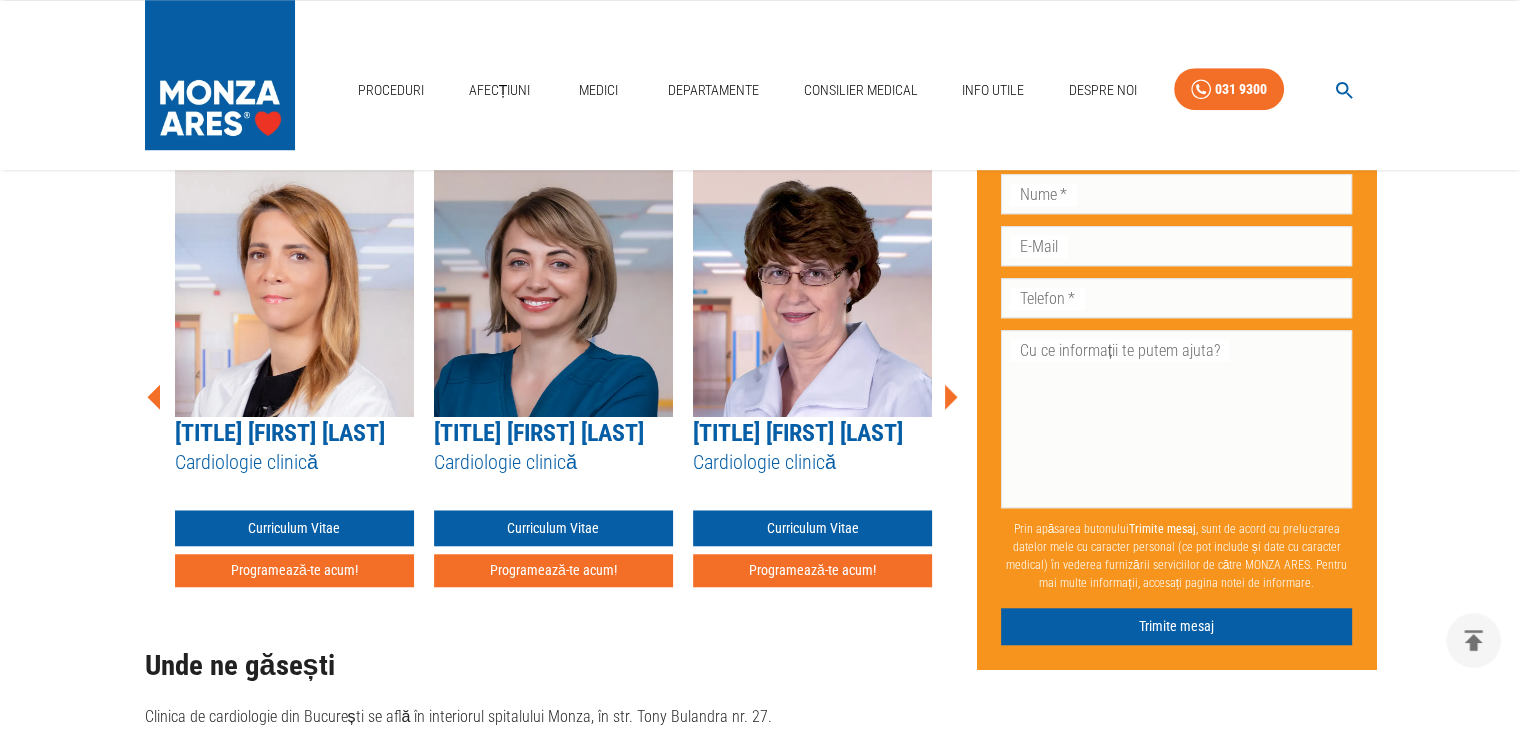 click 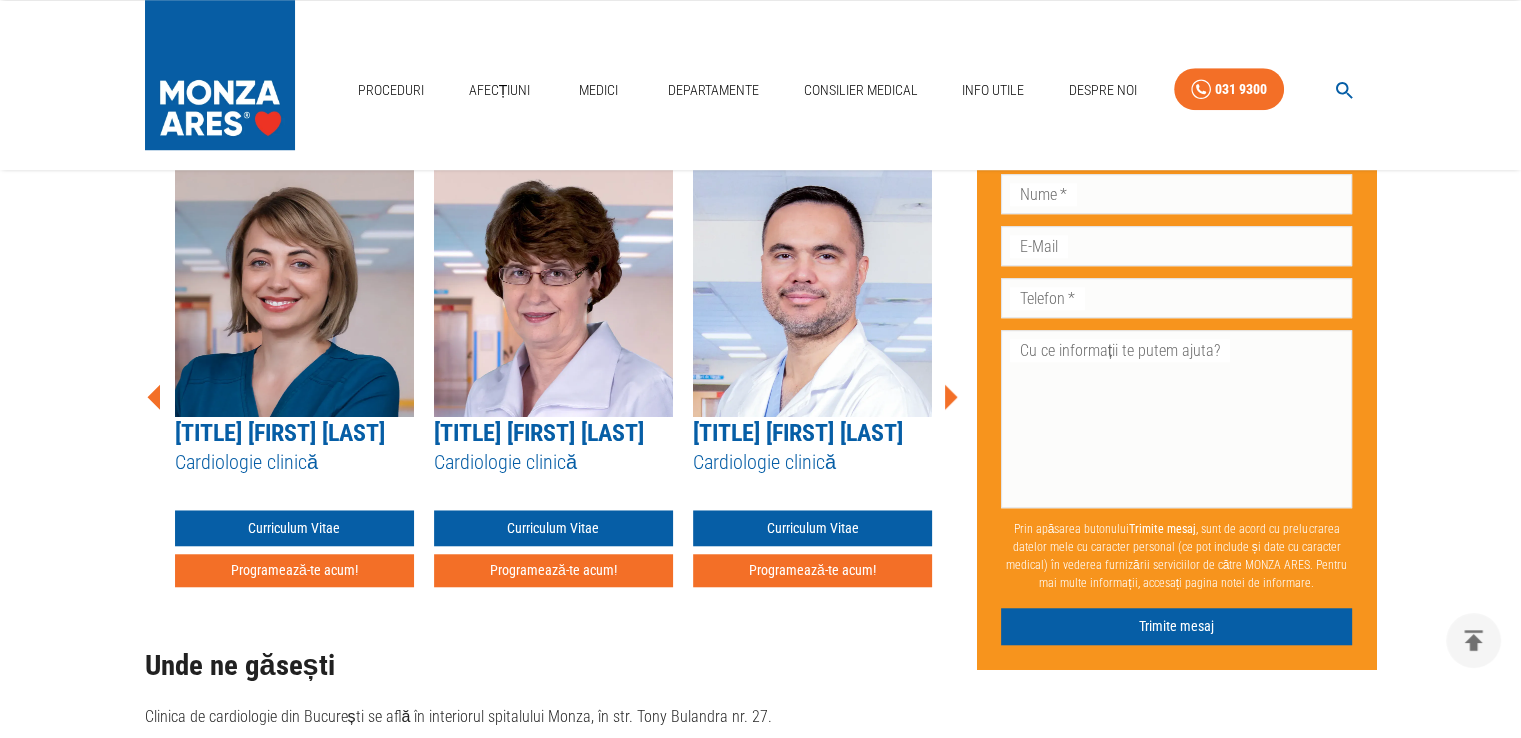 click 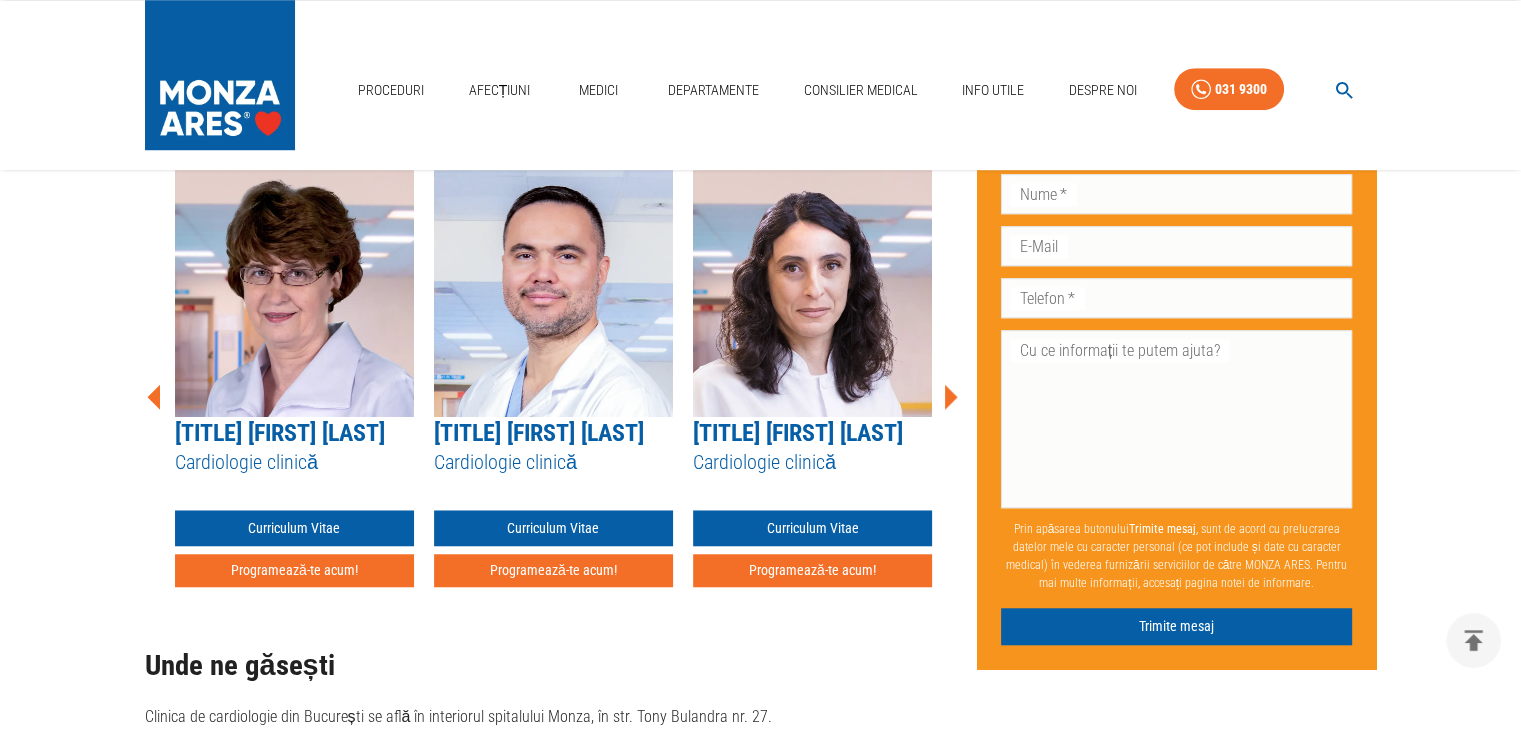 click 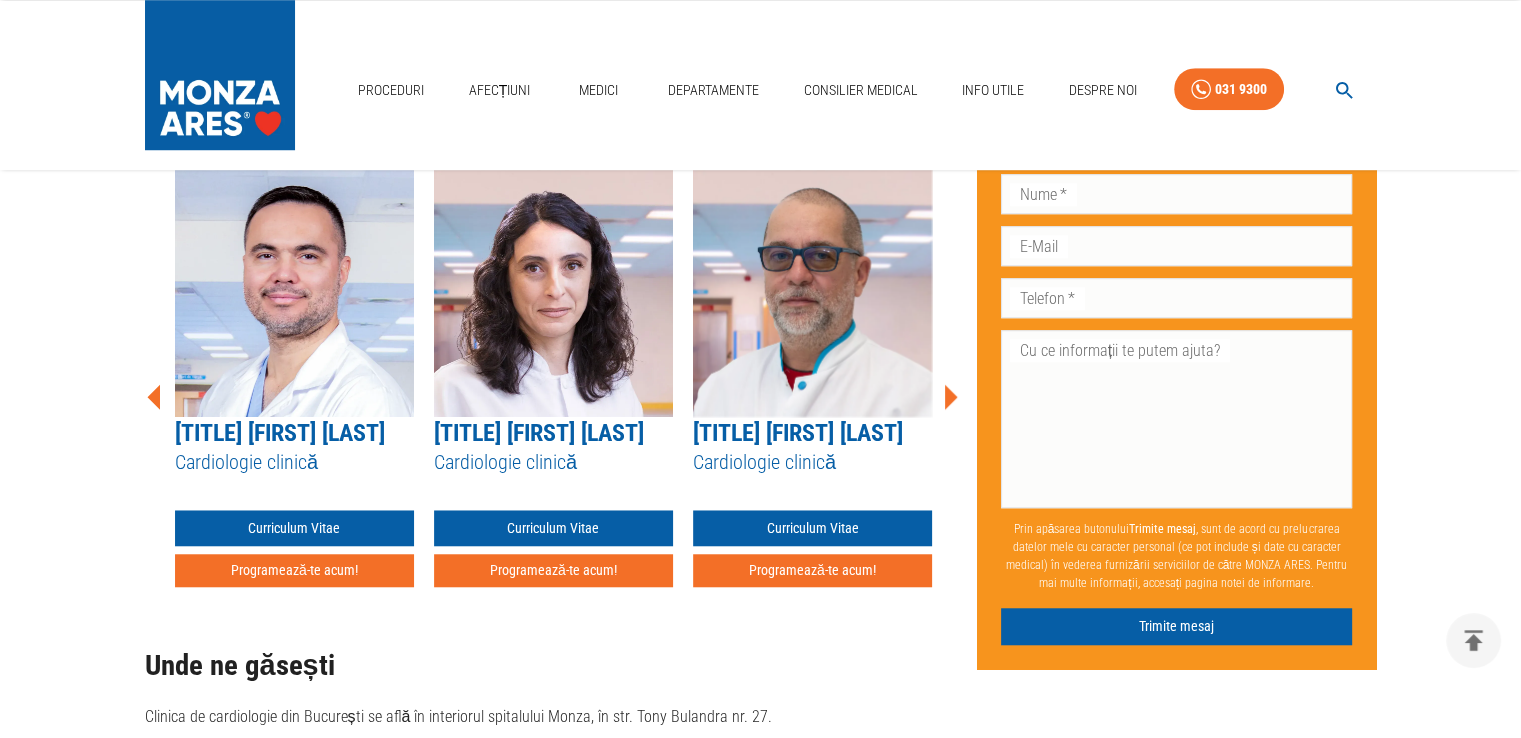 click 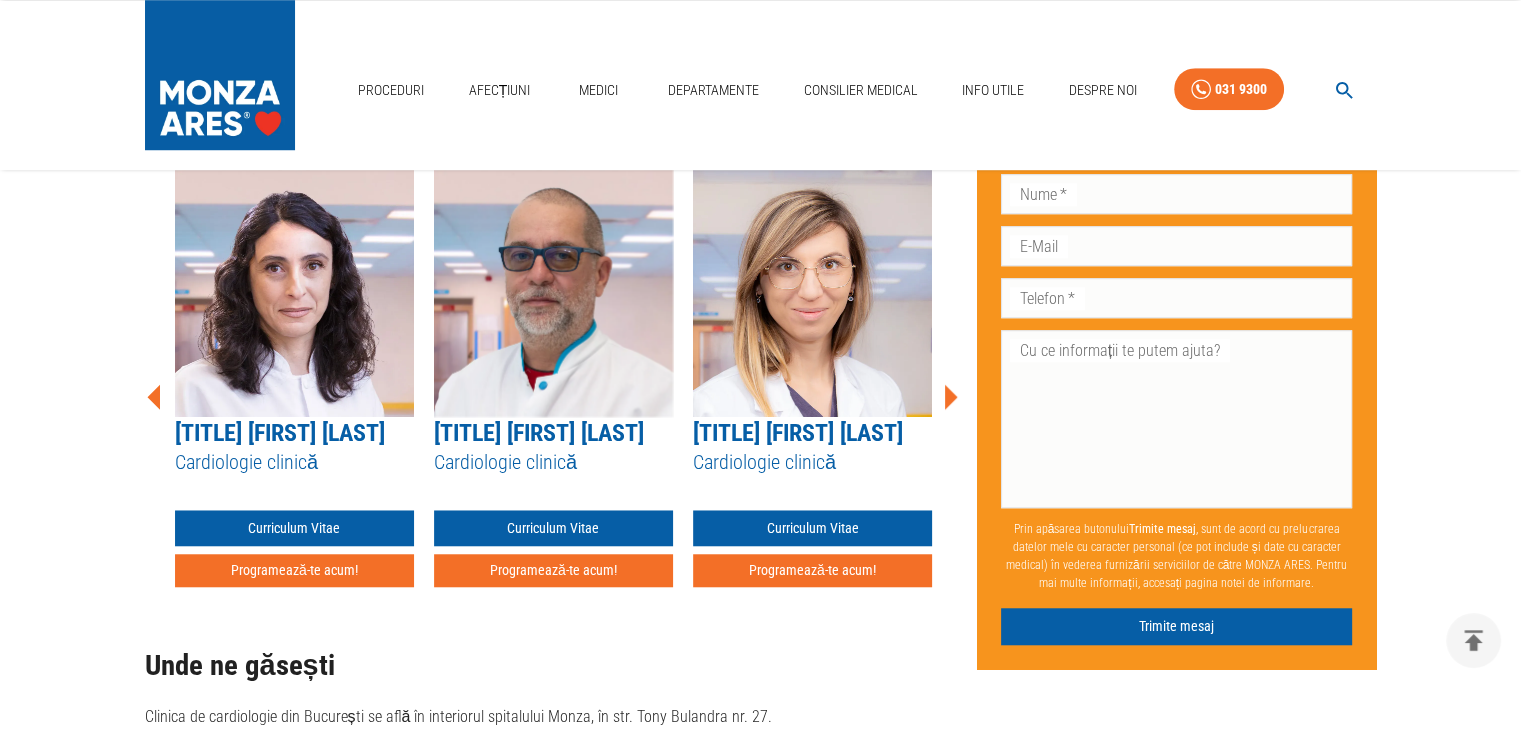 click 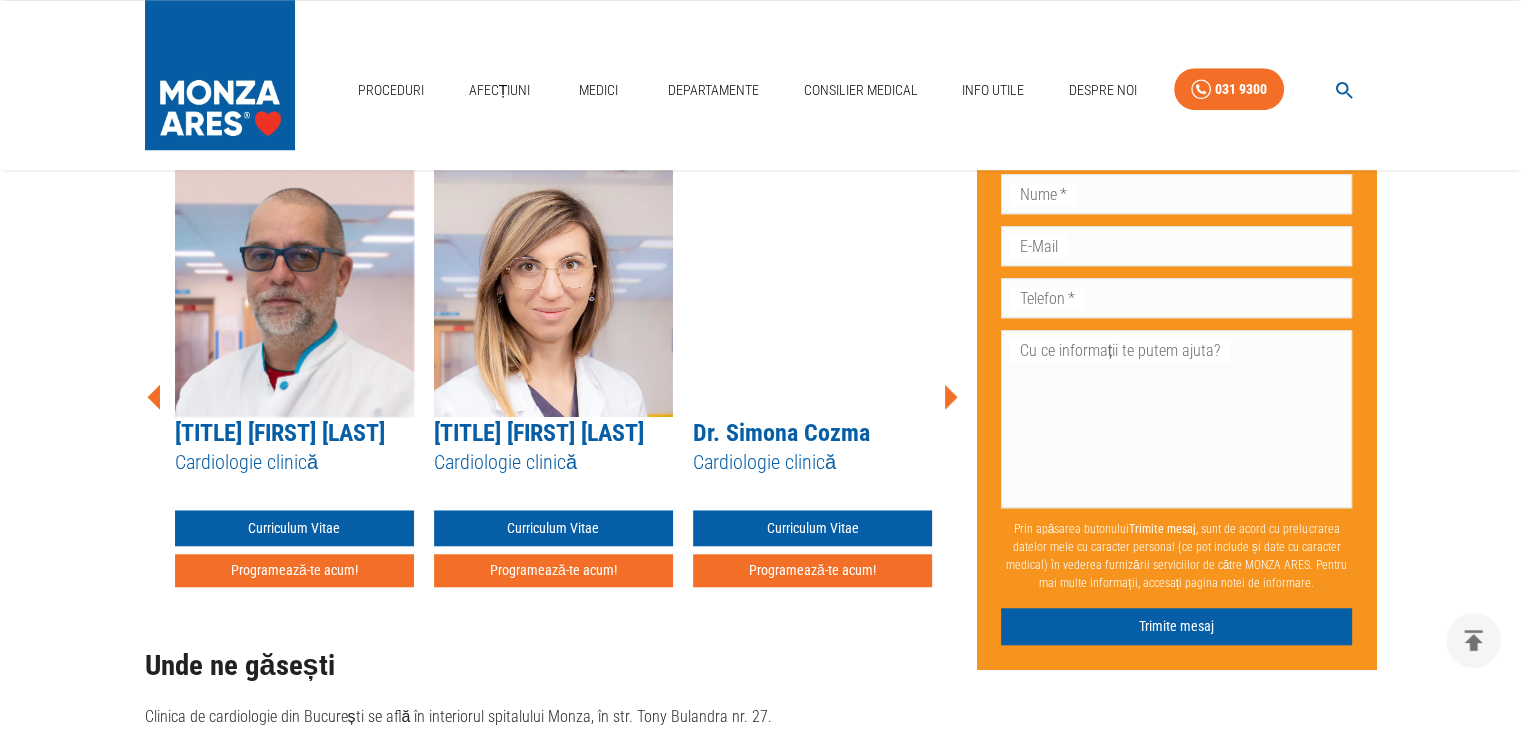 click 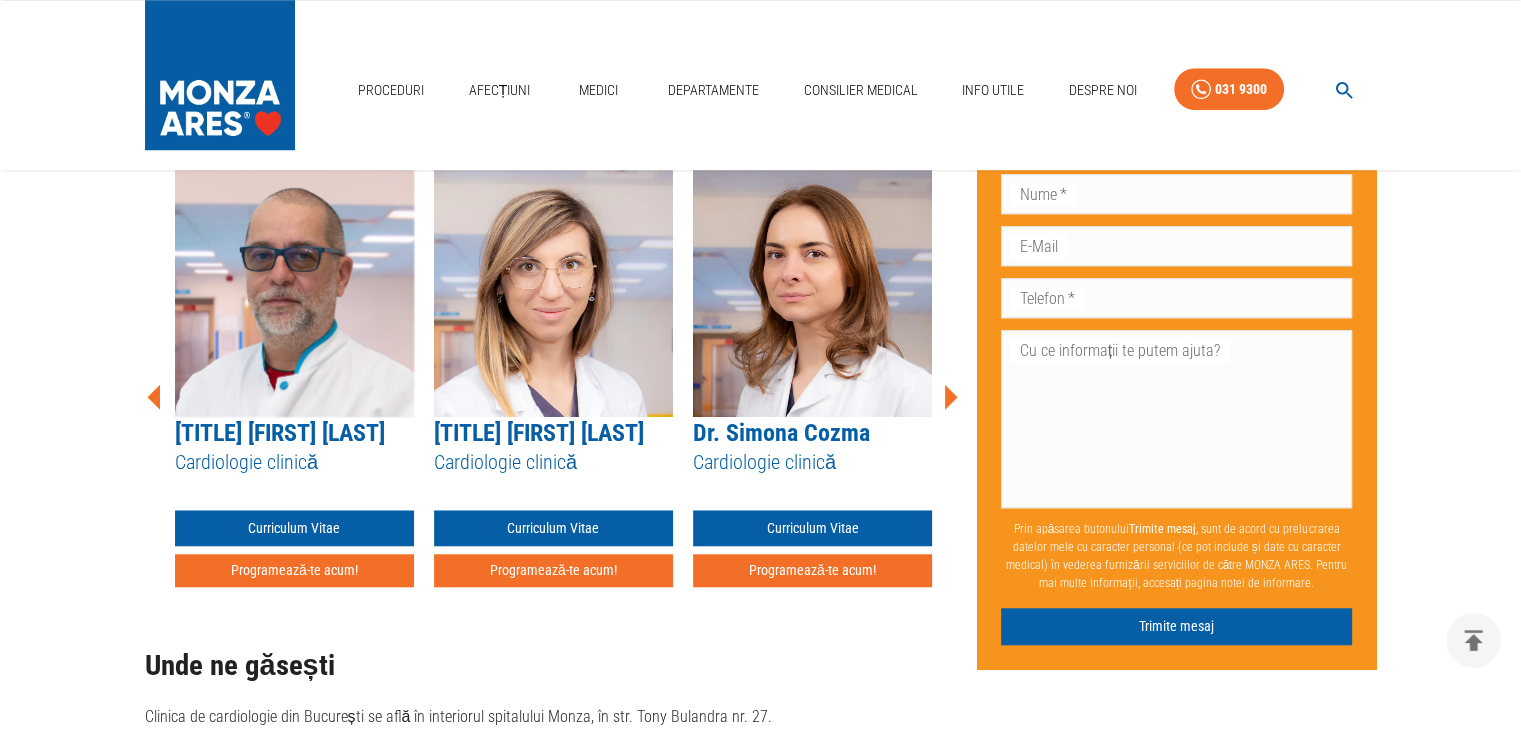 click 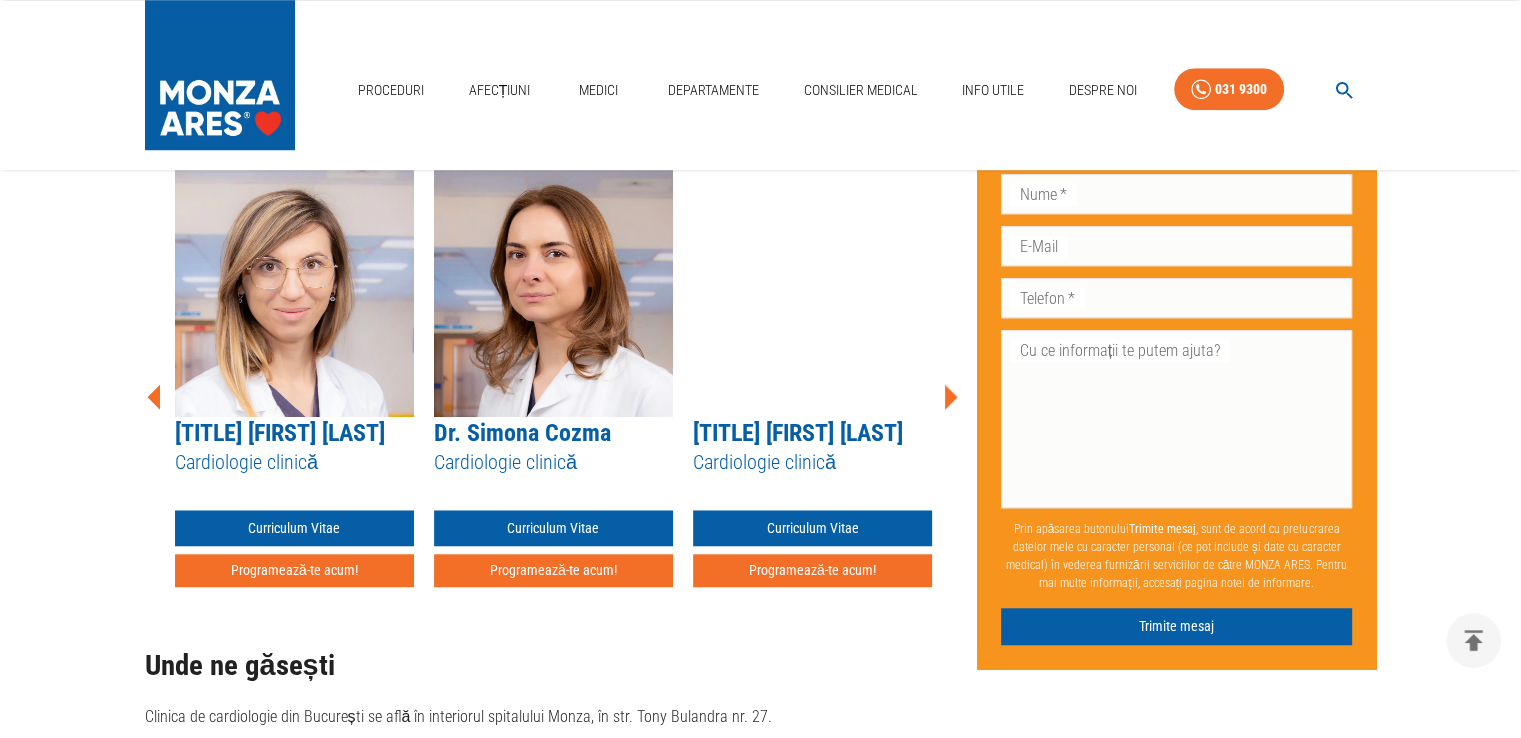 click 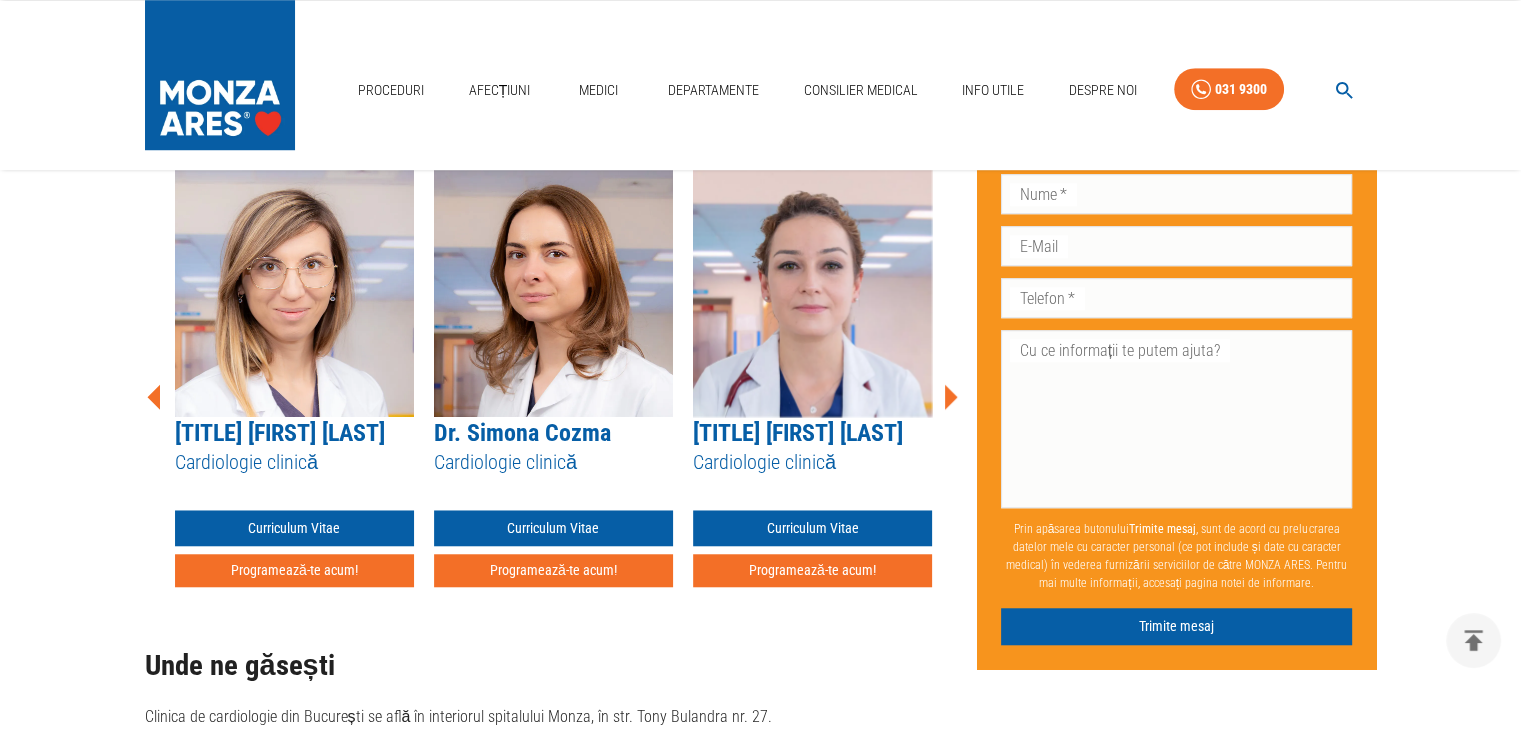click 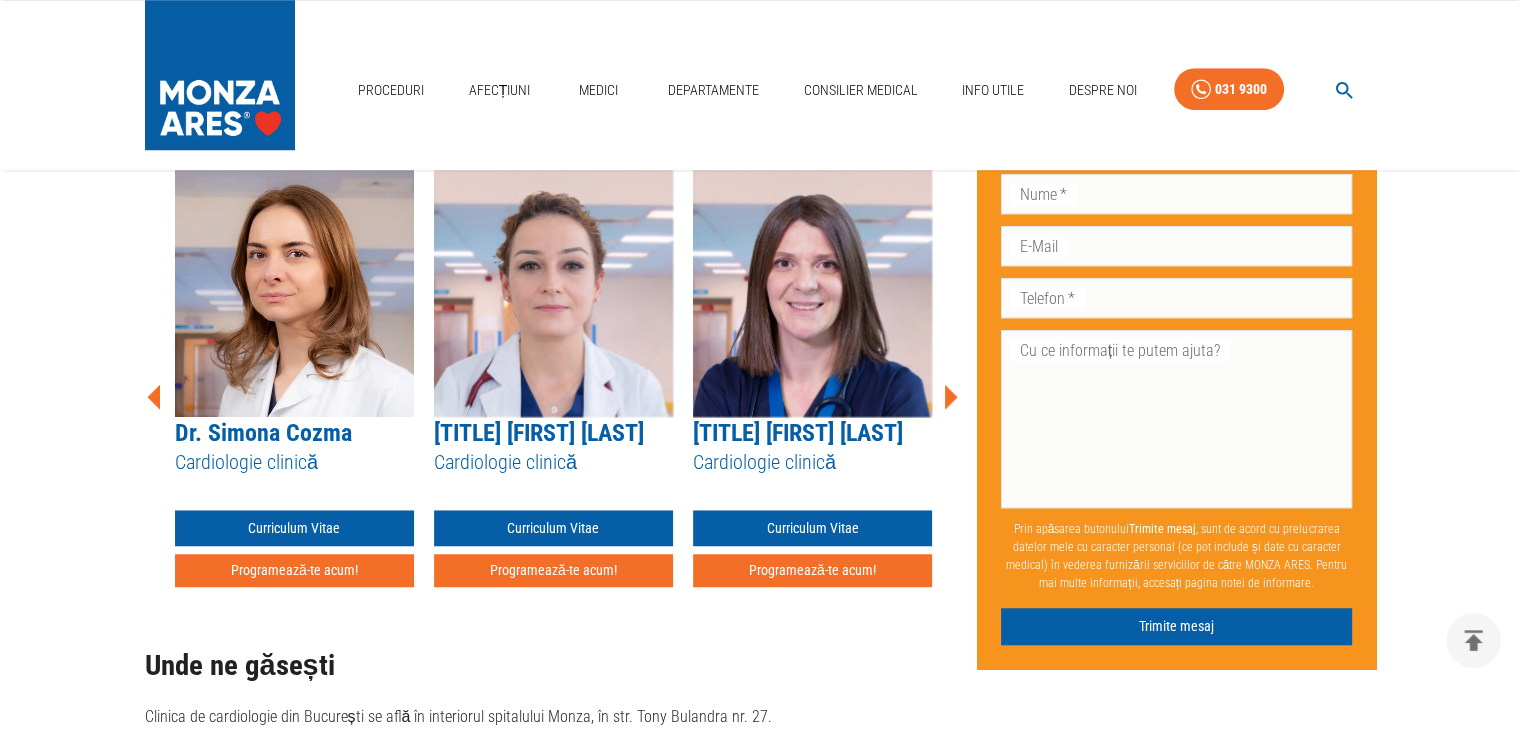 click 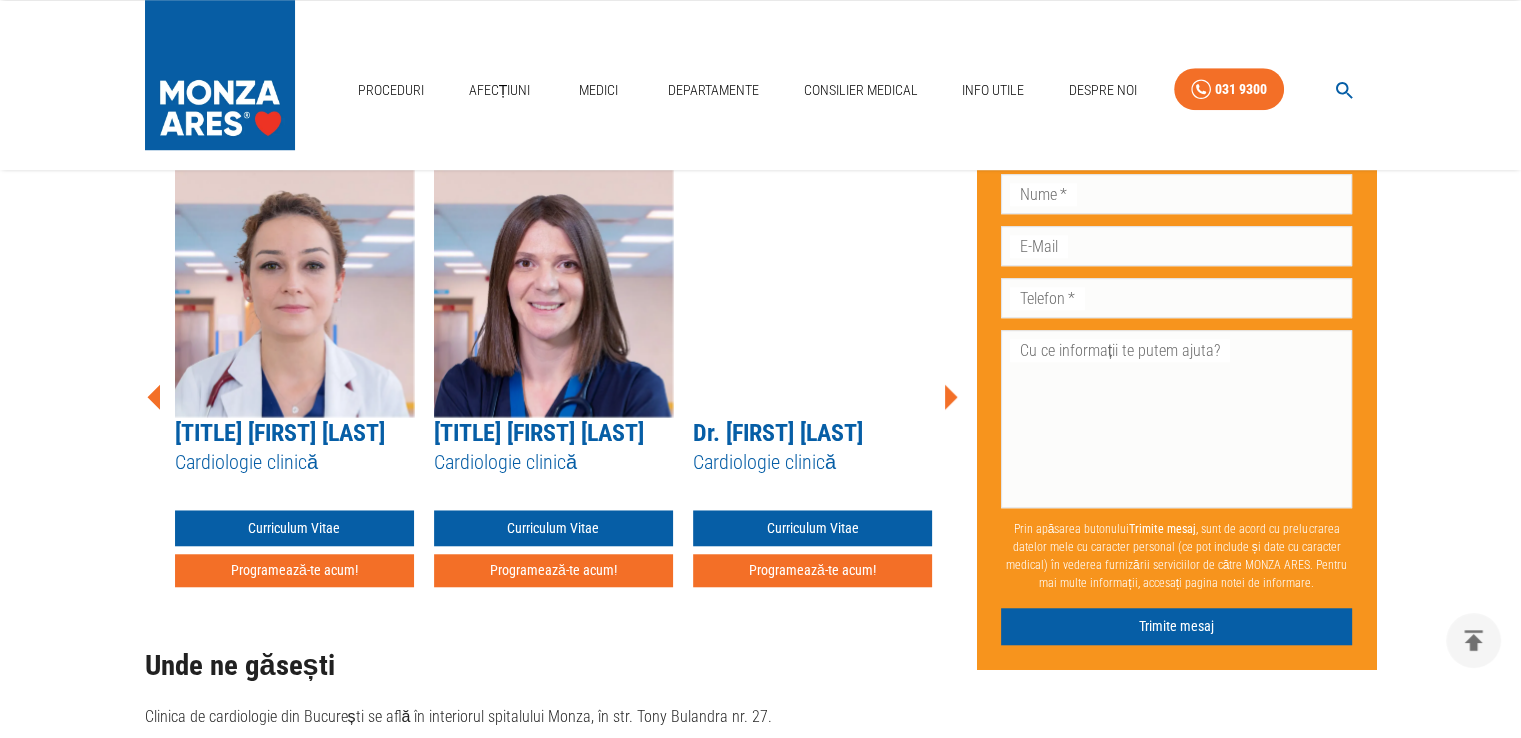 click 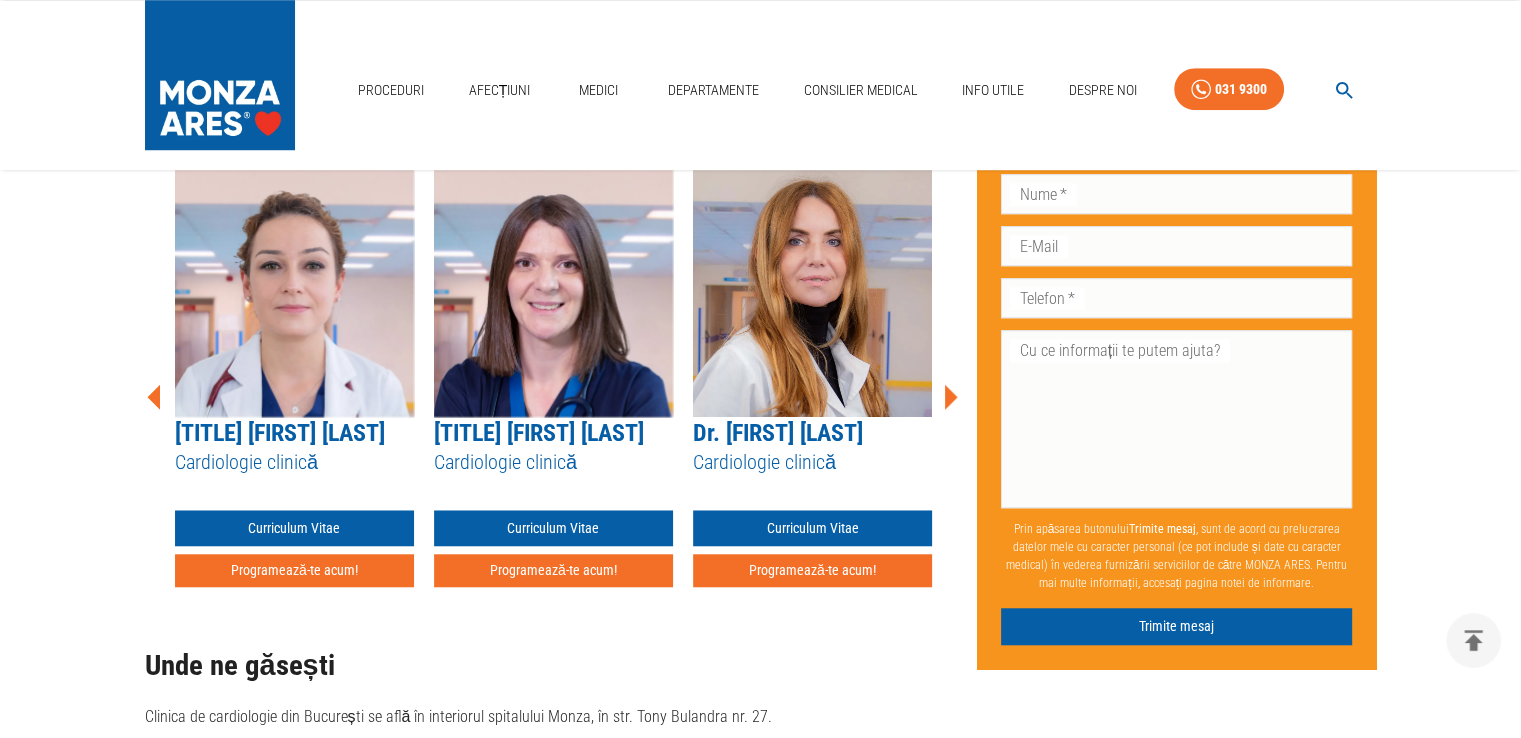 scroll, scrollTop: 1268, scrollLeft: 0, axis: vertical 